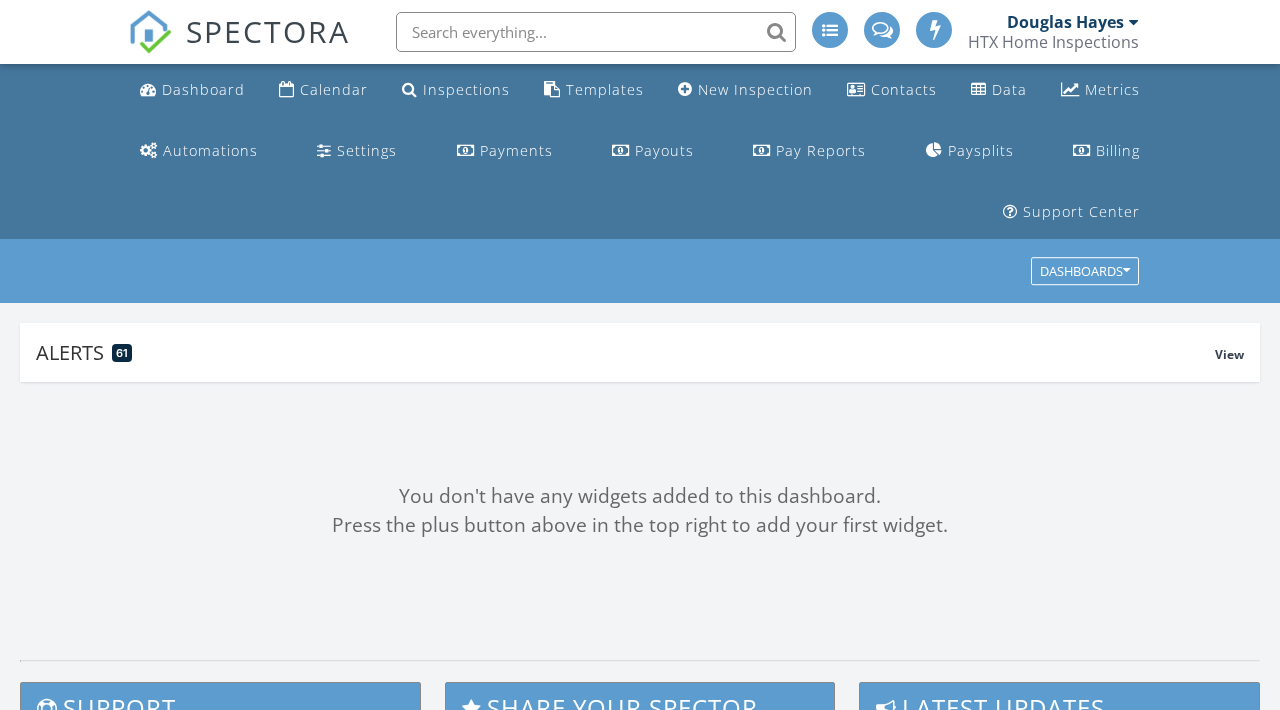 scroll, scrollTop: 126, scrollLeft: 0, axis: vertical 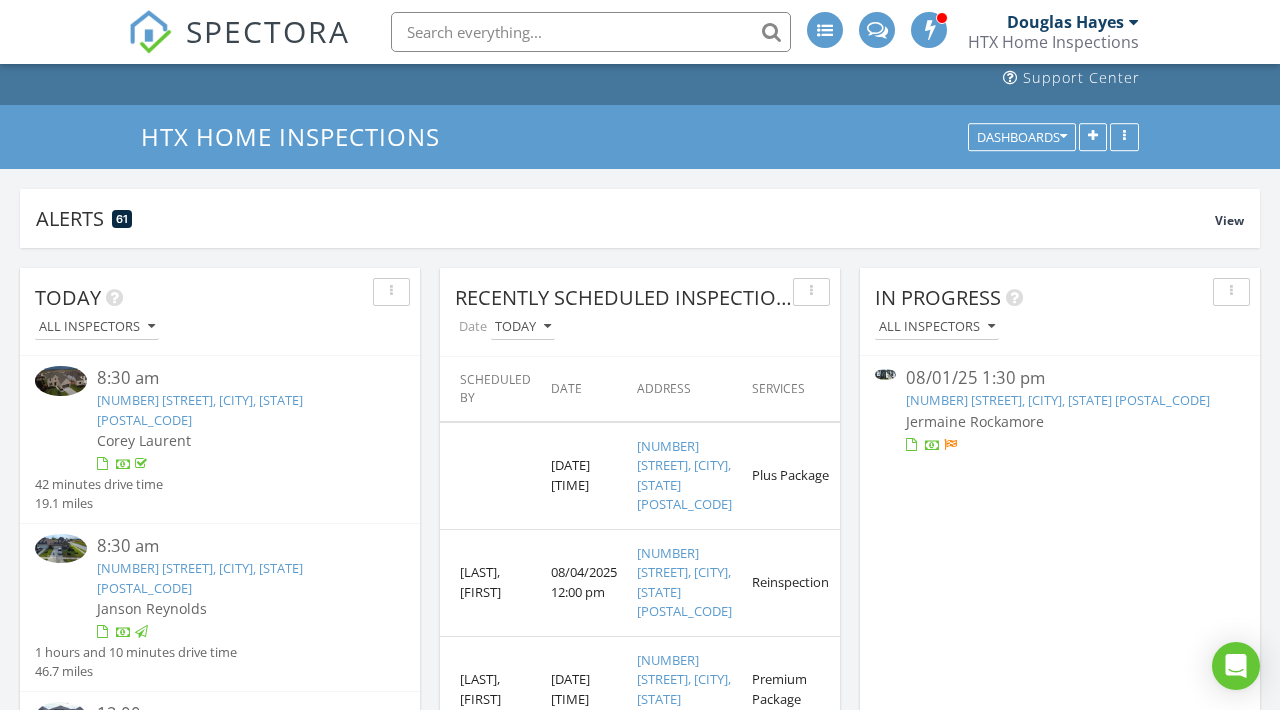 click on "08/01/25 1:30 pm" at bounding box center [1060, 378] 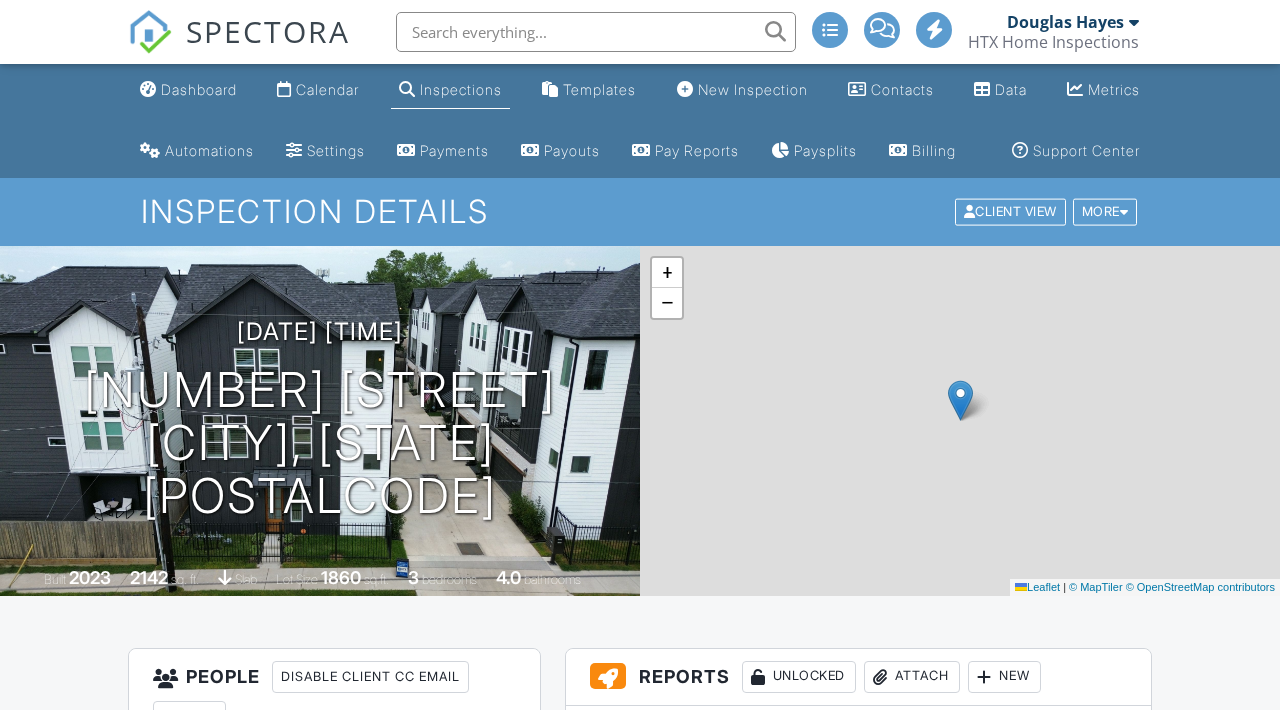 scroll, scrollTop: 0, scrollLeft: 0, axis: both 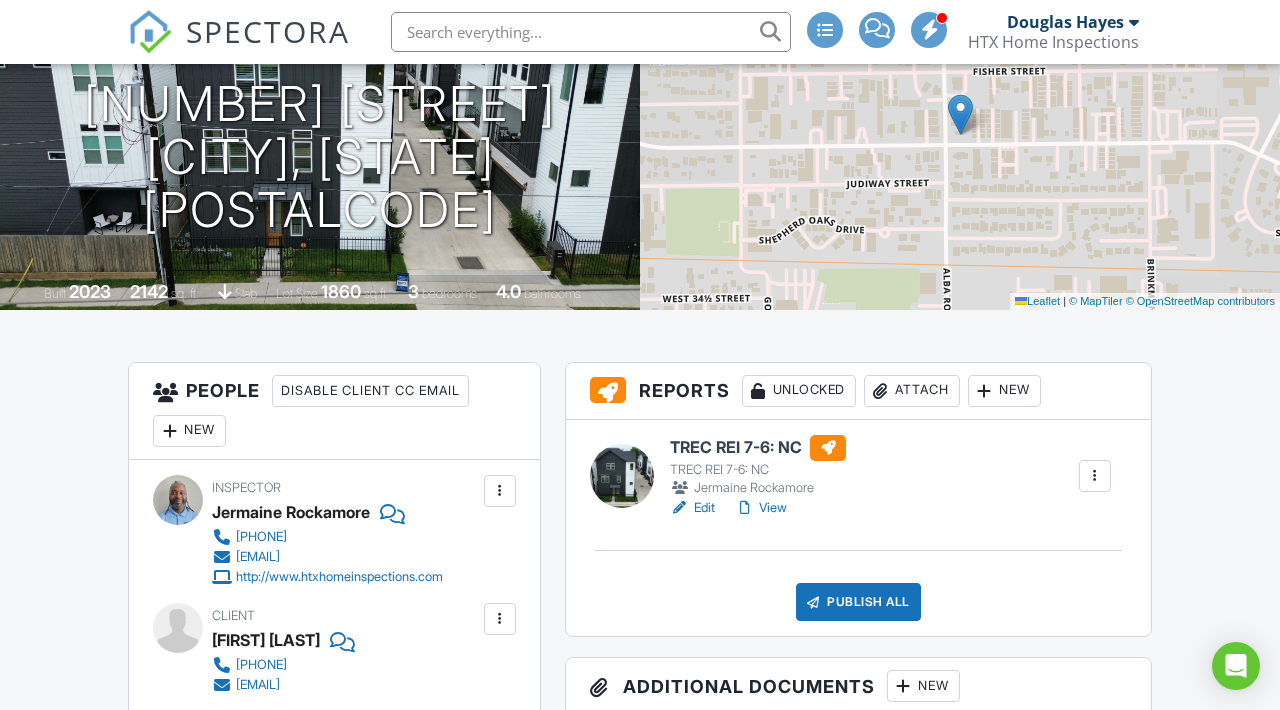 click on "TREC REI 7-6: NC" at bounding box center (758, 448) 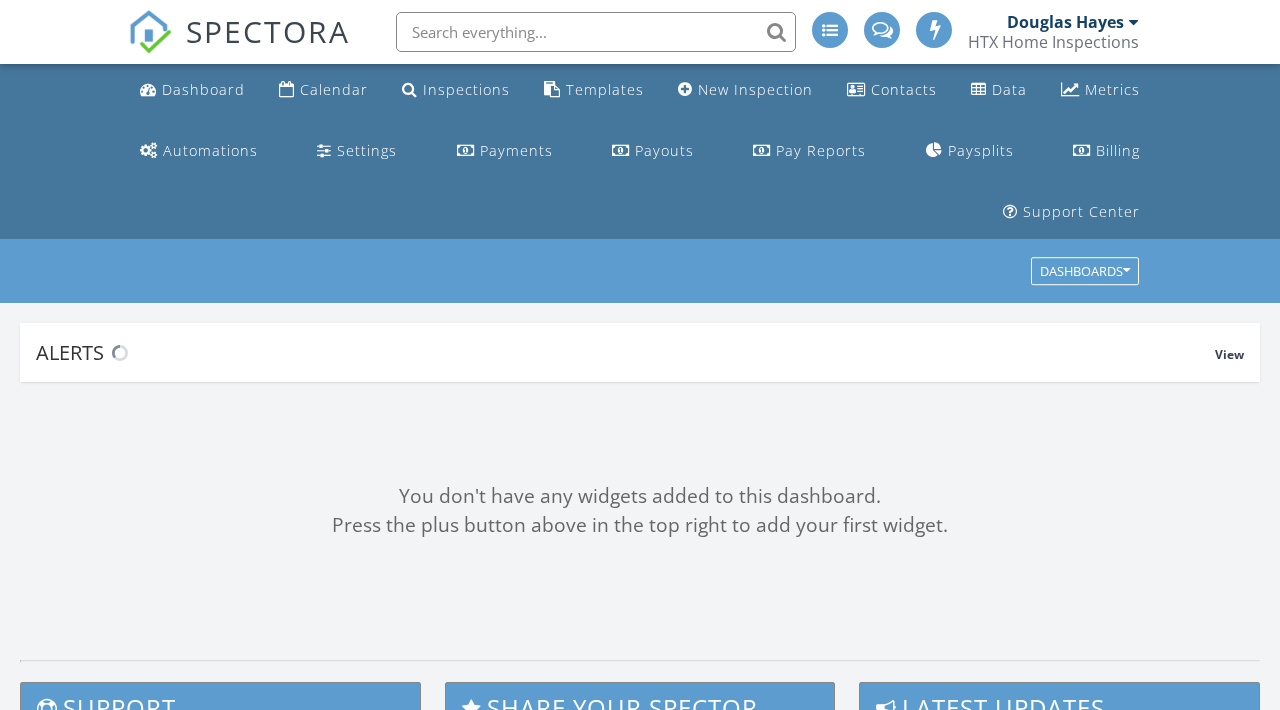 scroll, scrollTop: 0, scrollLeft: 0, axis: both 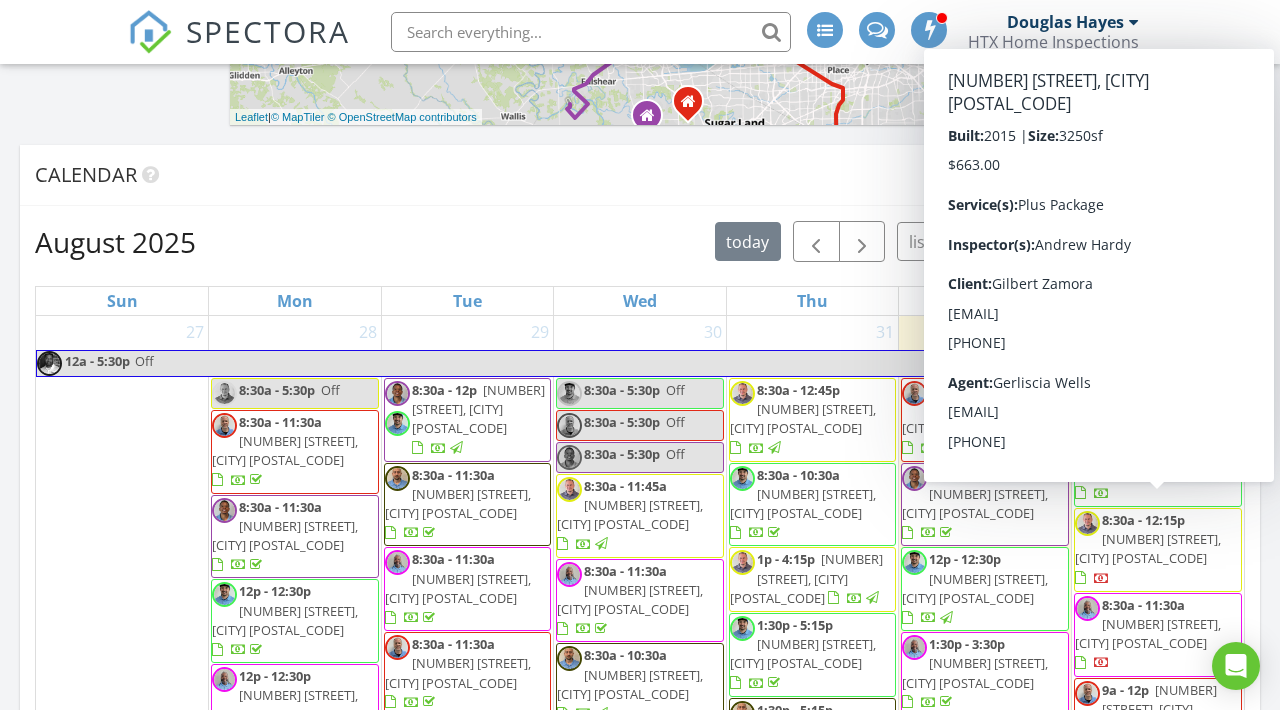 click on "18002 Quarry Vale Dr , CYPRESS 77429" at bounding box center [1148, 548] 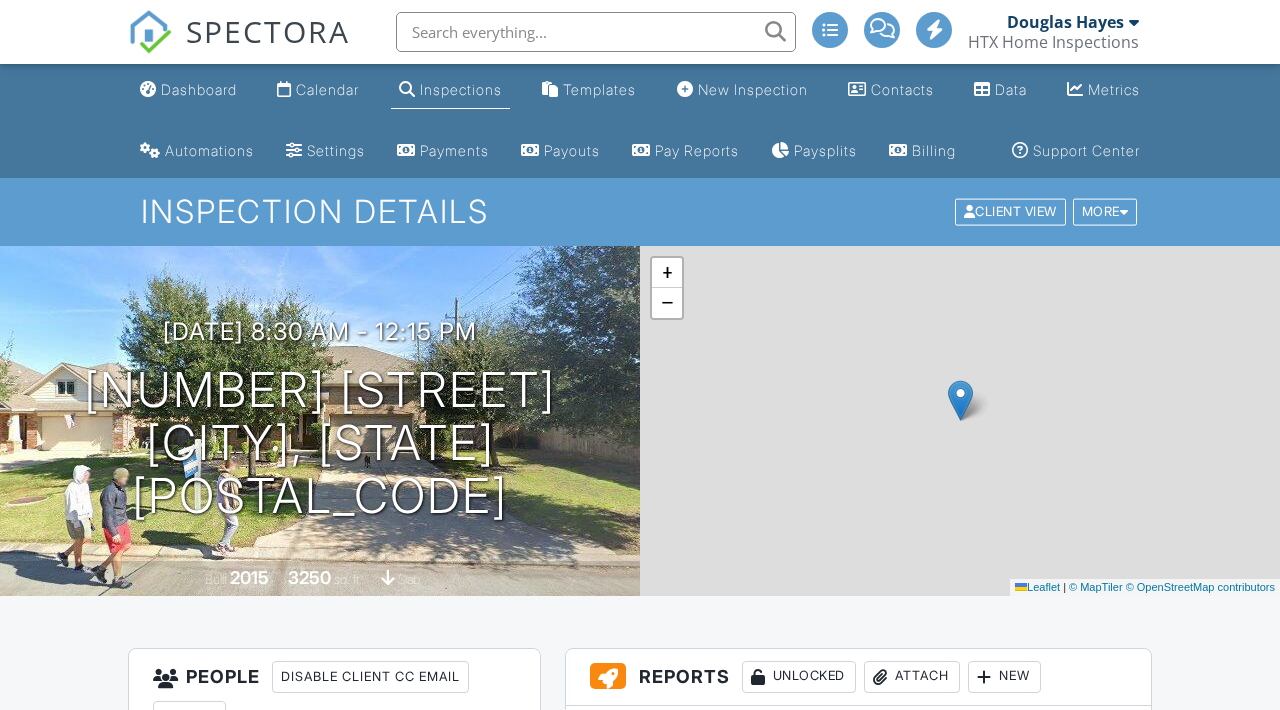 scroll, scrollTop: 0, scrollLeft: 0, axis: both 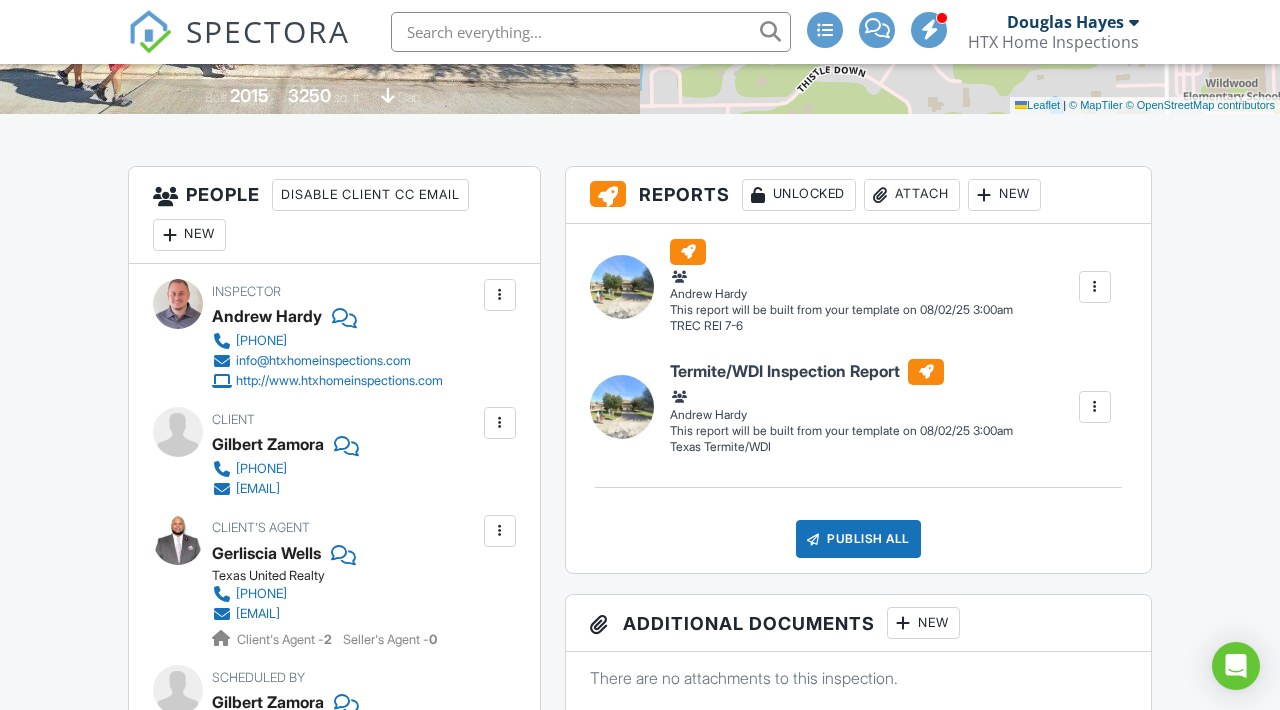 click at bounding box center [500, 295] 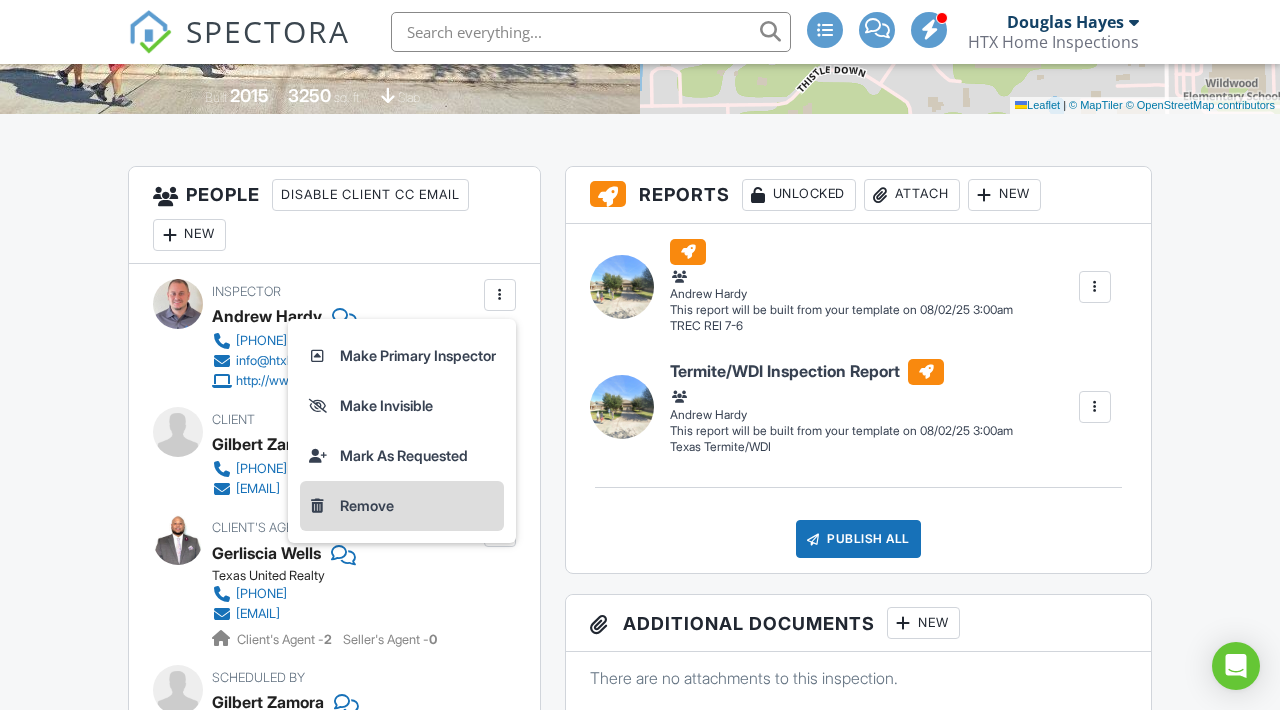 click on "Remove" at bounding box center [402, 506] 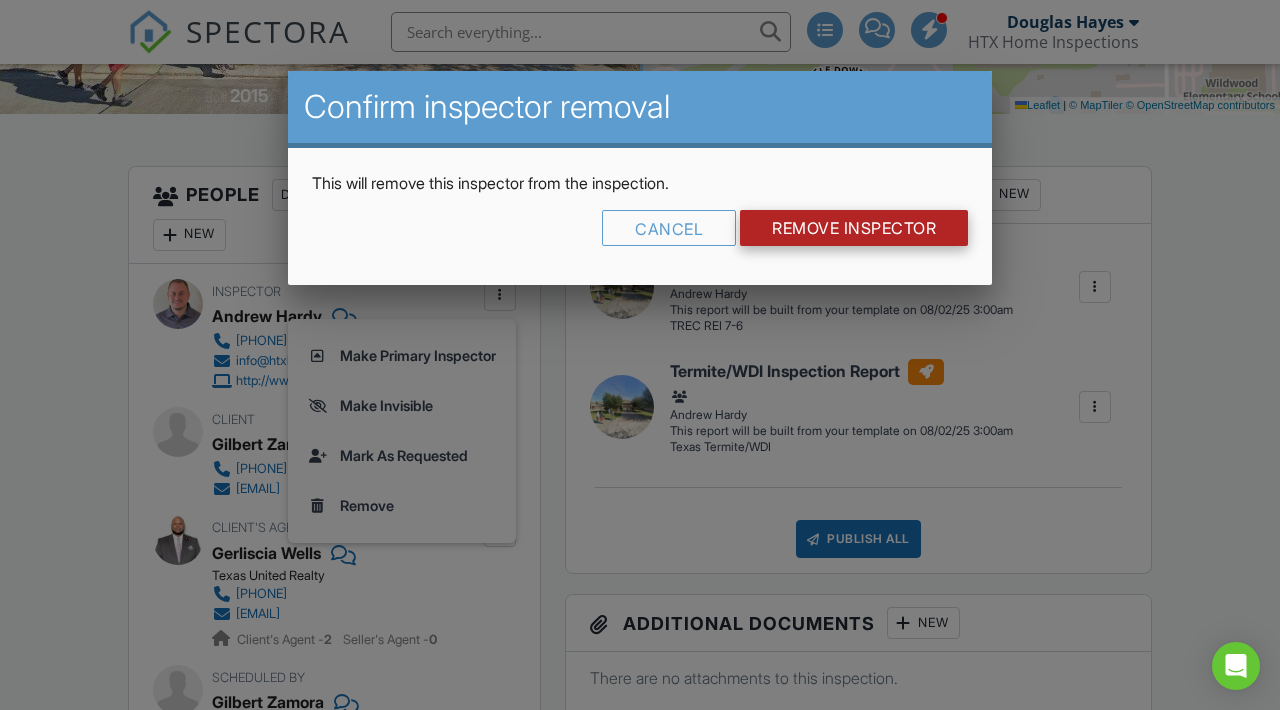 click on "Remove Inspector" at bounding box center [854, 228] 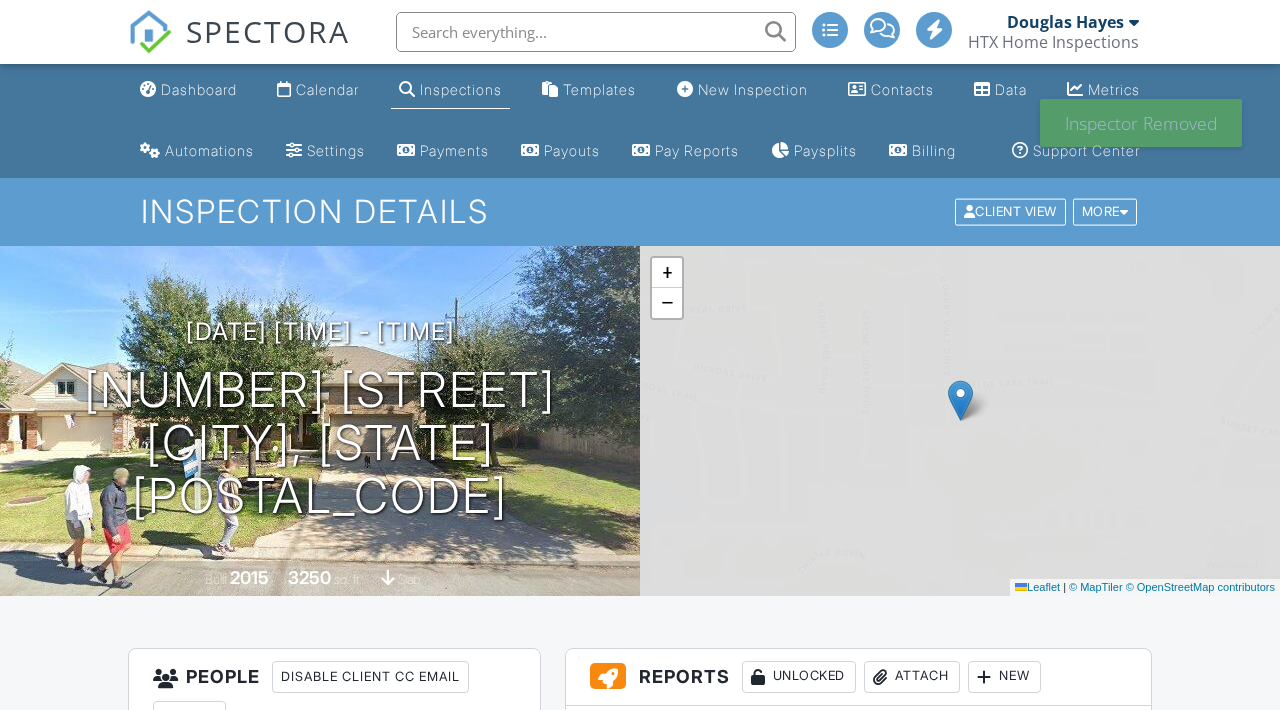 scroll, scrollTop: 0, scrollLeft: 0, axis: both 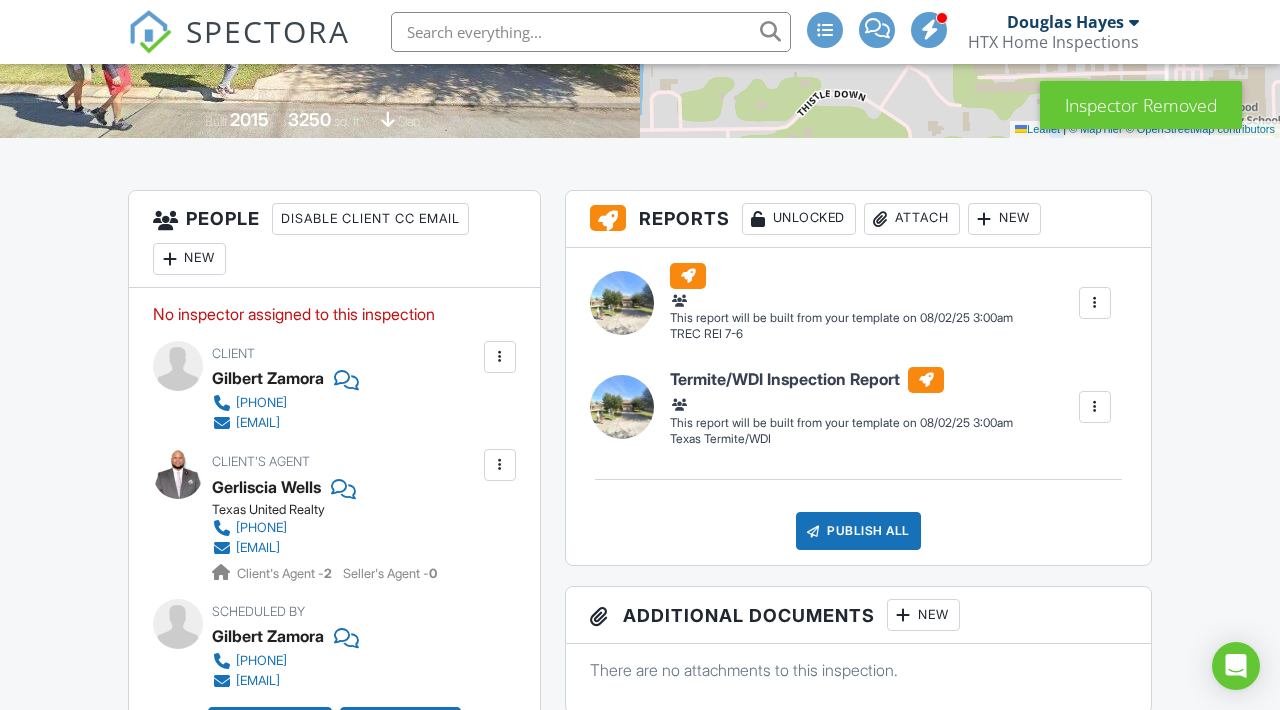 click on "New" at bounding box center [189, 259] 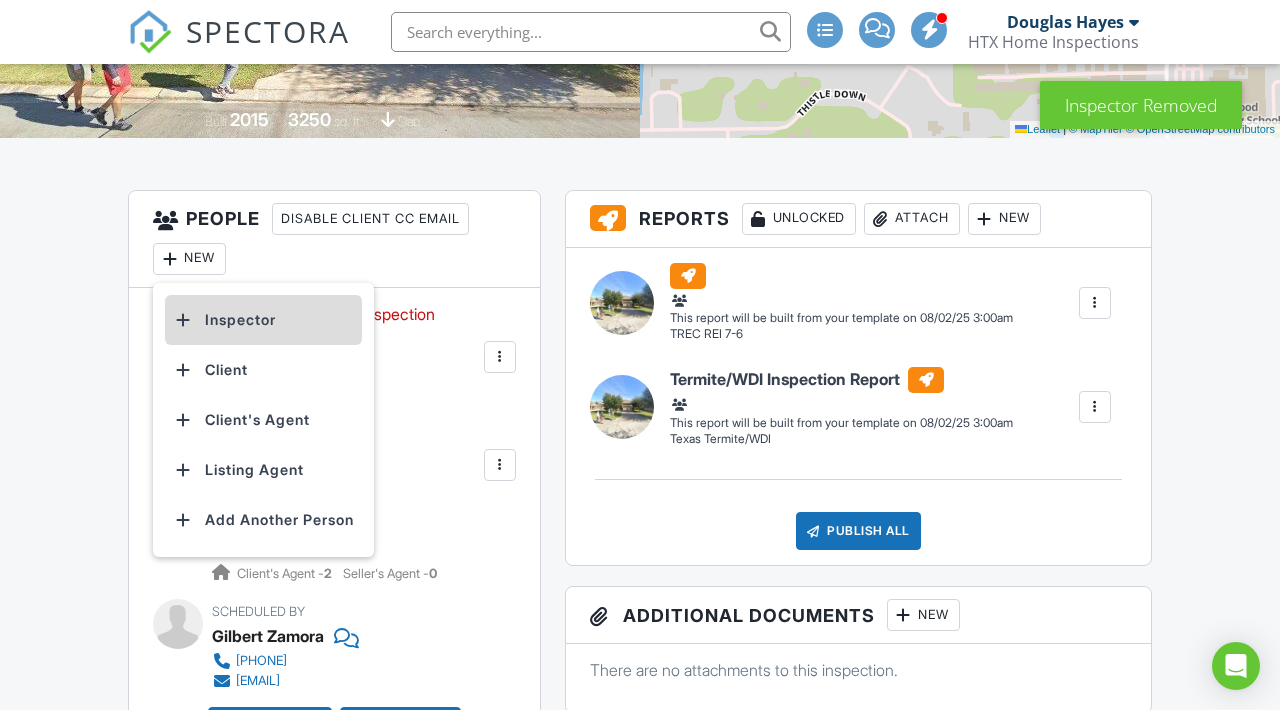 click on "Inspector" at bounding box center (263, 320) 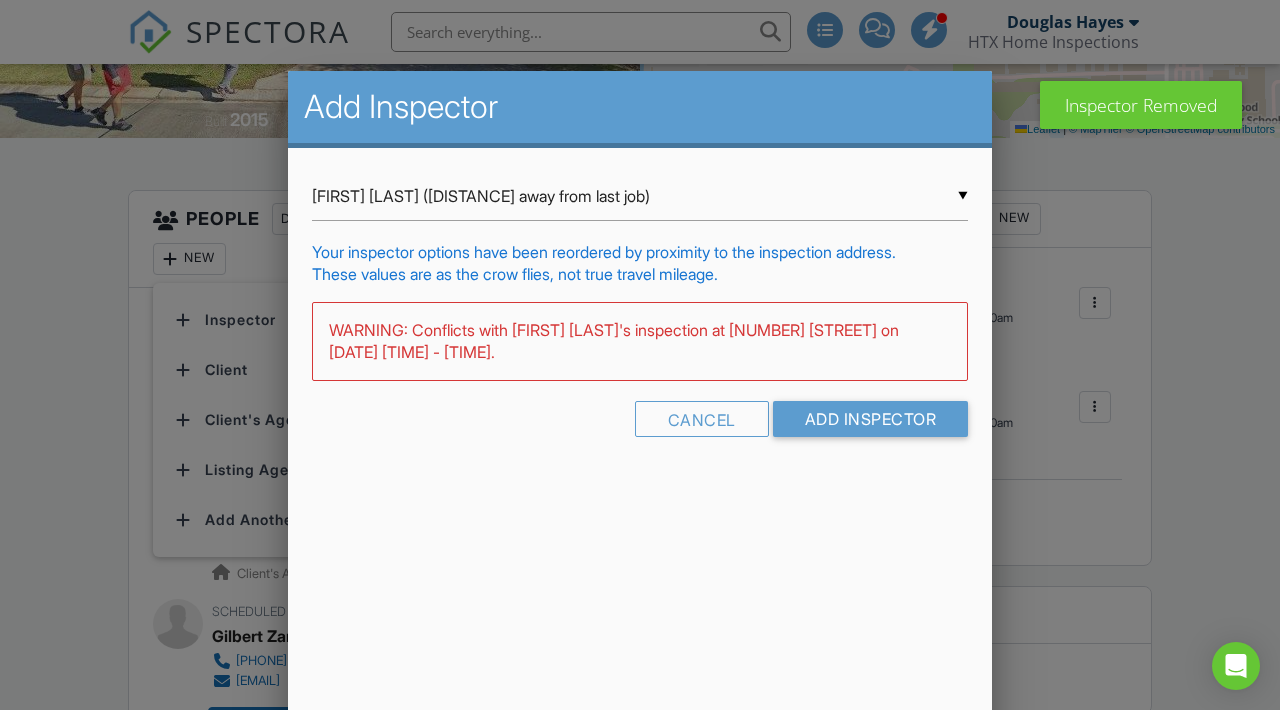click on "Donald Sellstrom (23.1 miles away from last job)" at bounding box center (640, 196) 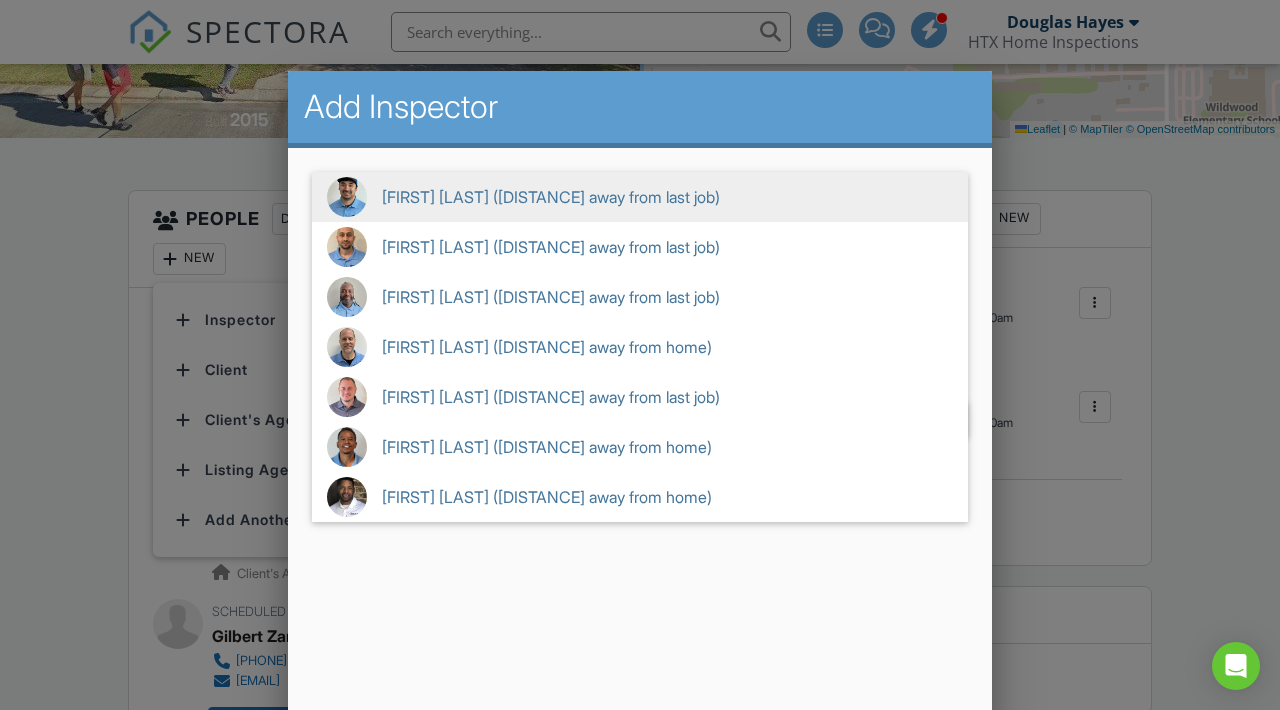 click on "Donald Sellstrom (23.1 miles away from last job)" at bounding box center (640, 197) 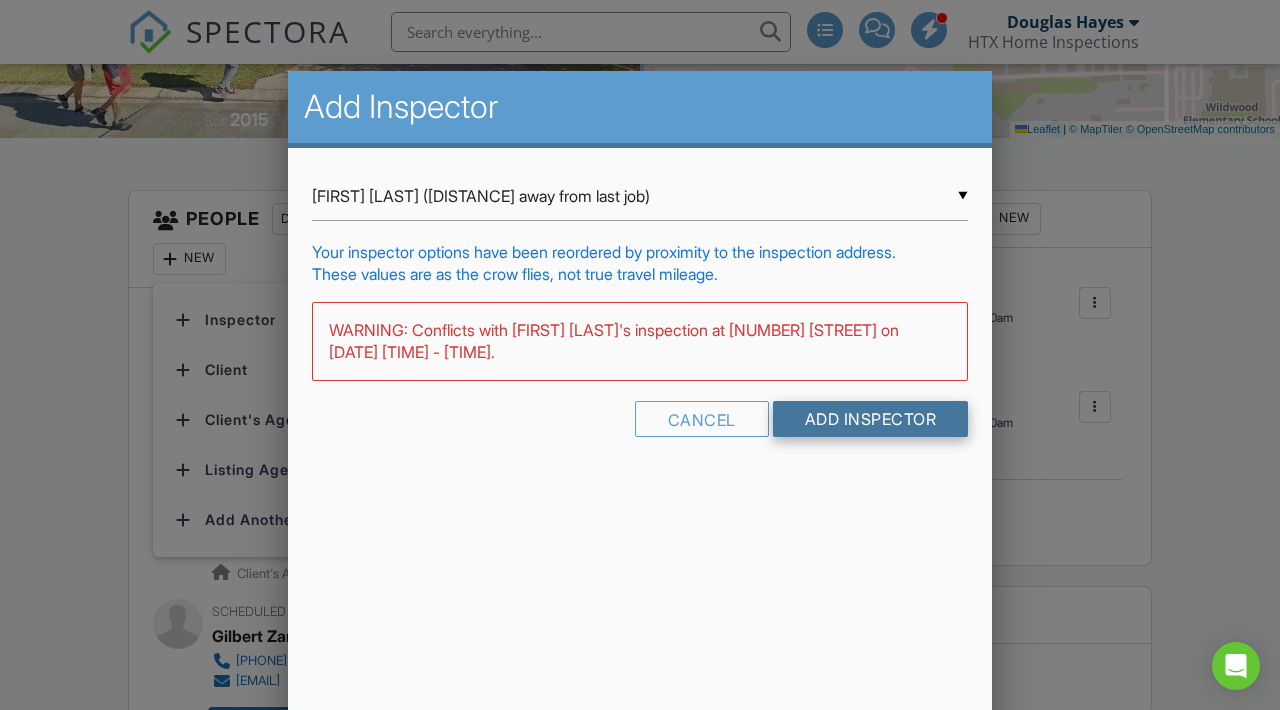 click on "Add Inspector" at bounding box center (871, 419) 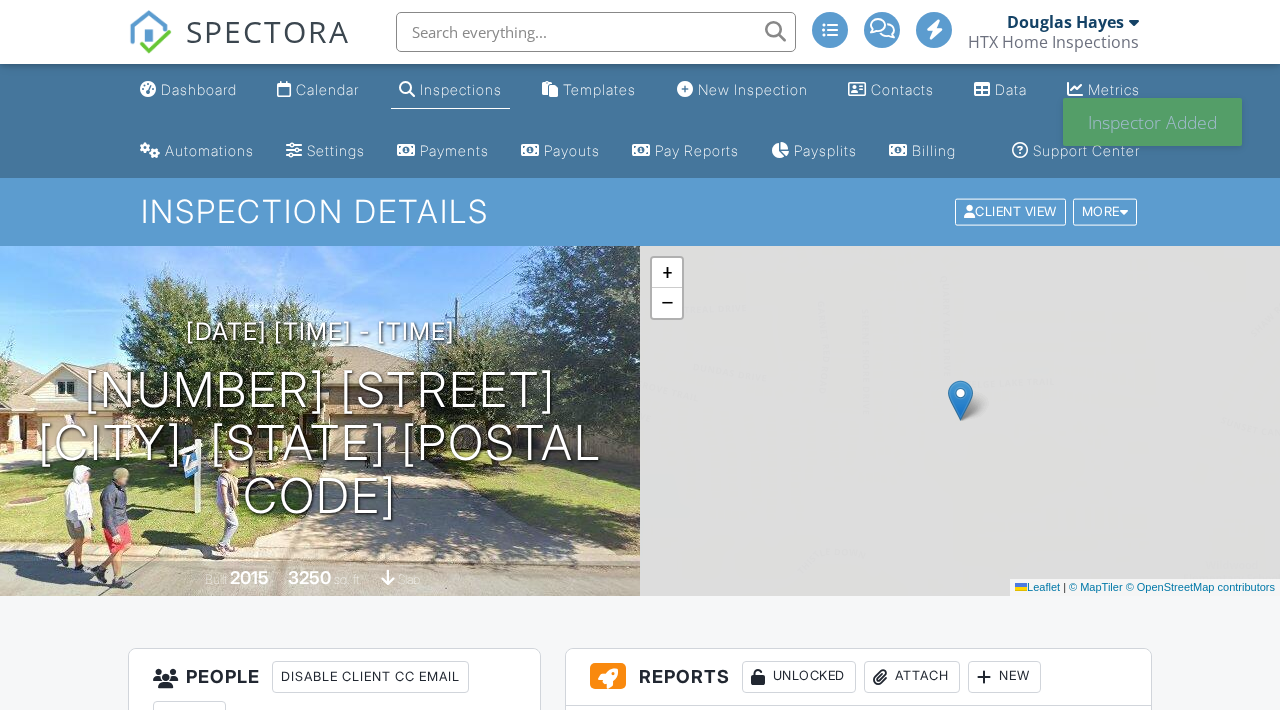 scroll, scrollTop: 0, scrollLeft: 0, axis: both 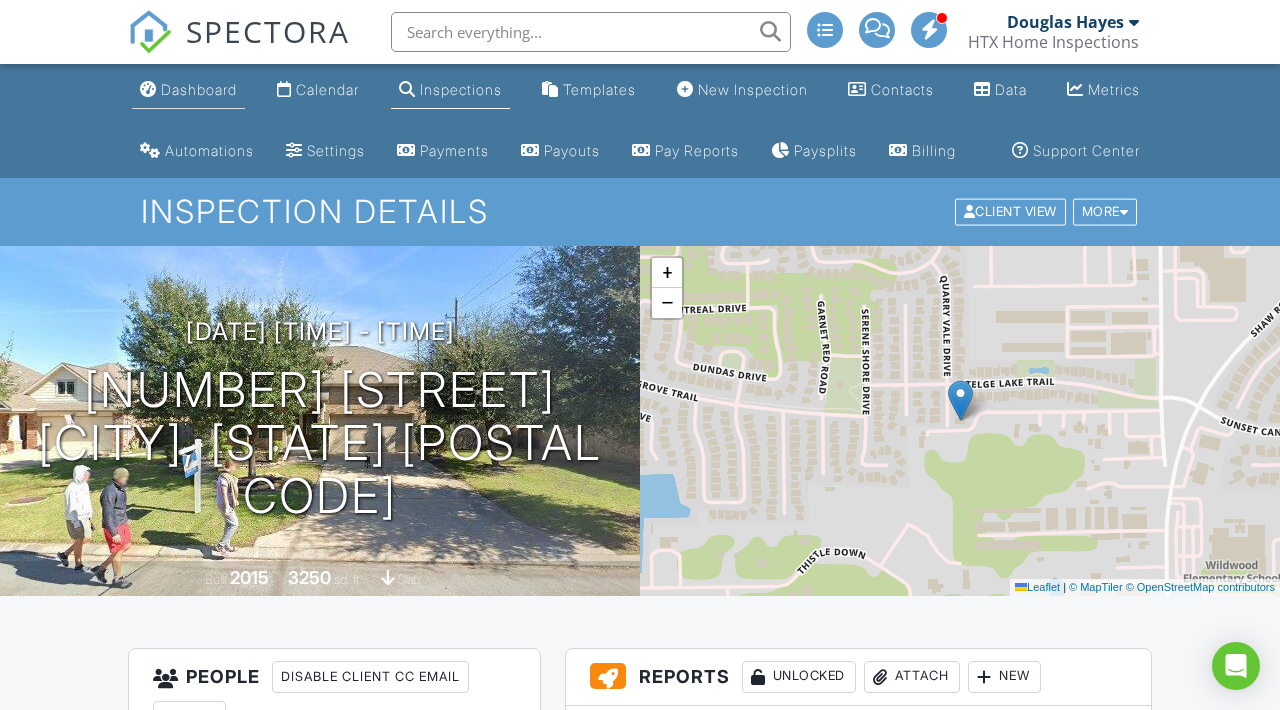 click on "Dashboard" at bounding box center [199, 89] 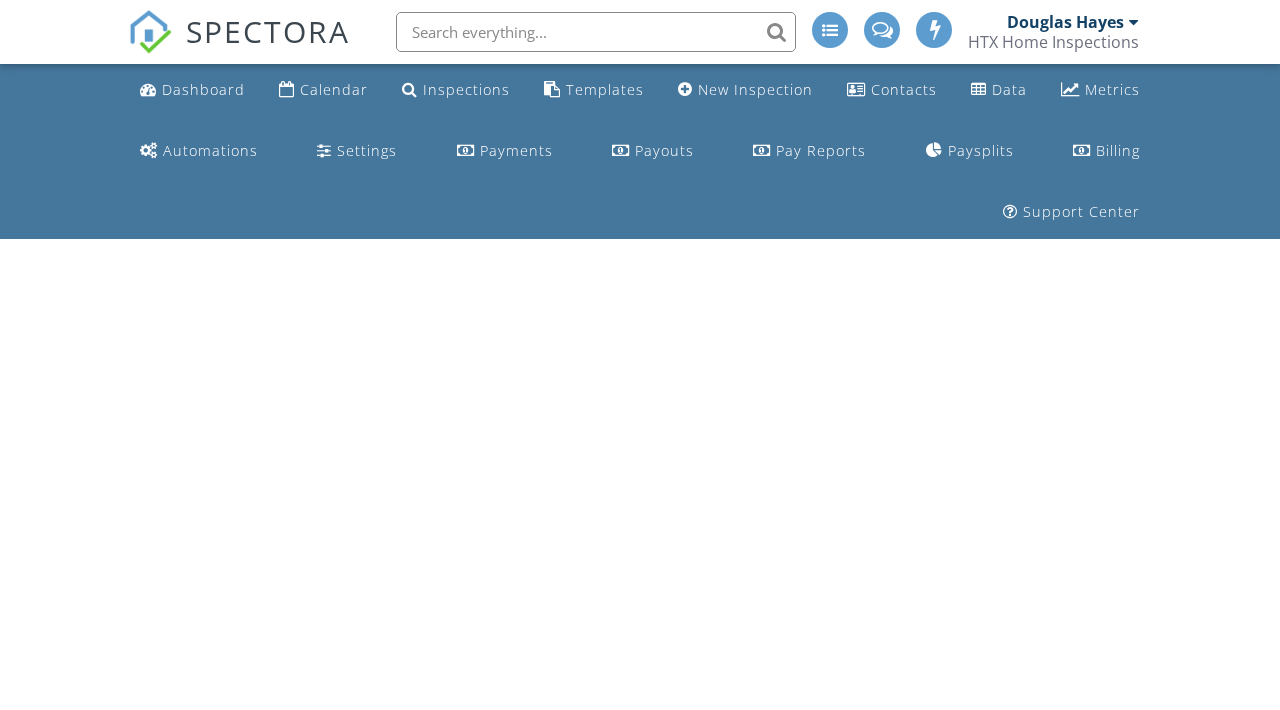 scroll, scrollTop: 0, scrollLeft: 0, axis: both 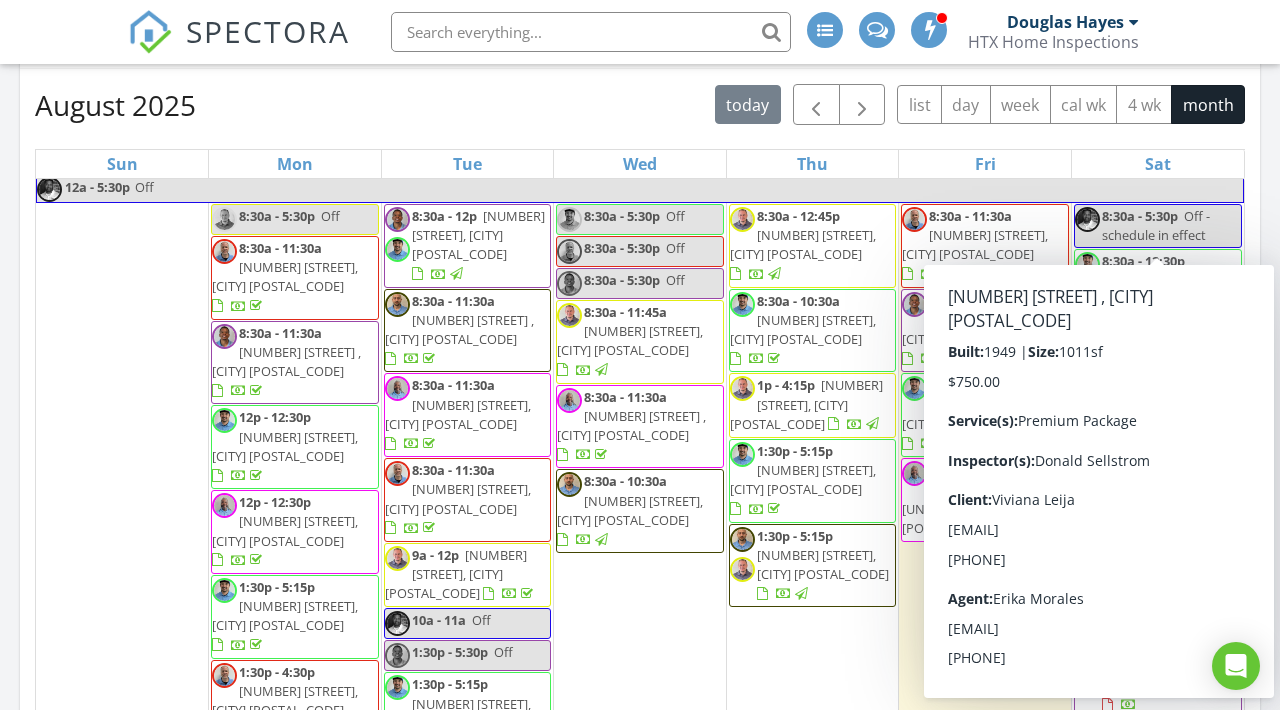 click on "[NUMBER] [STREET] , [CITY] [POSTAL_CODE]" at bounding box center [1149, 290] 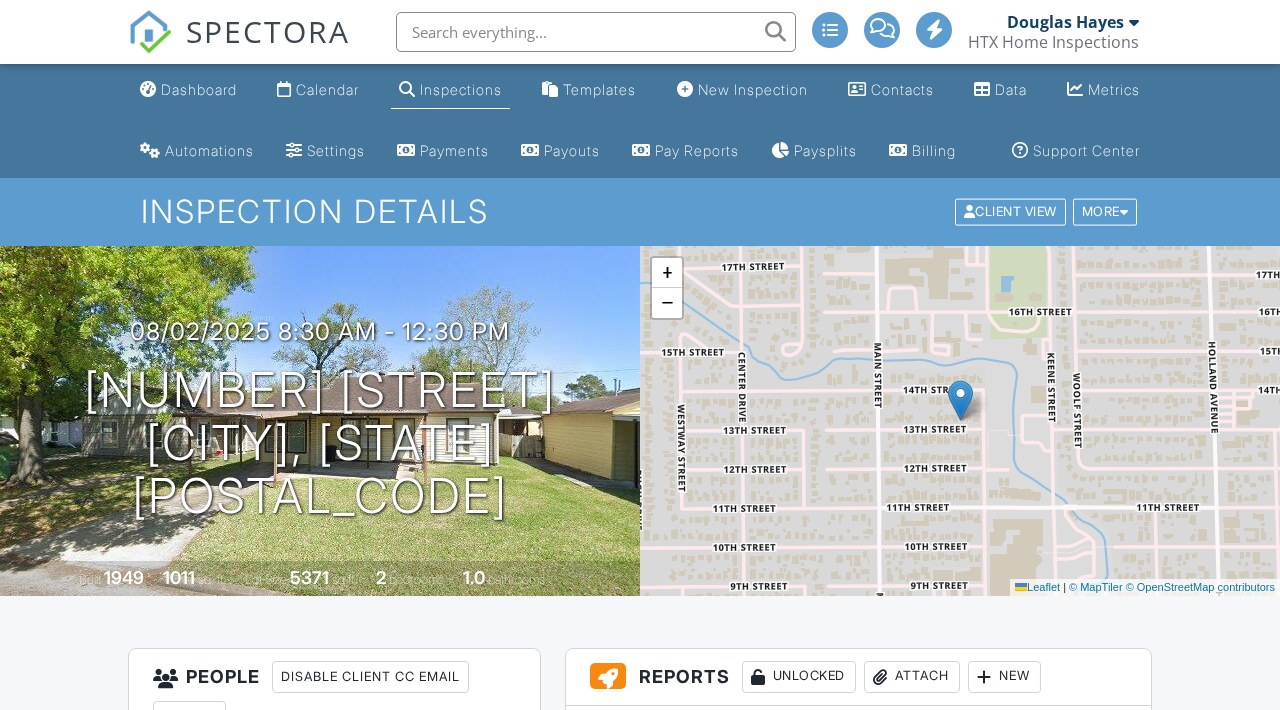 scroll, scrollTop: 300, scrollLeft: 0, axis: vertical 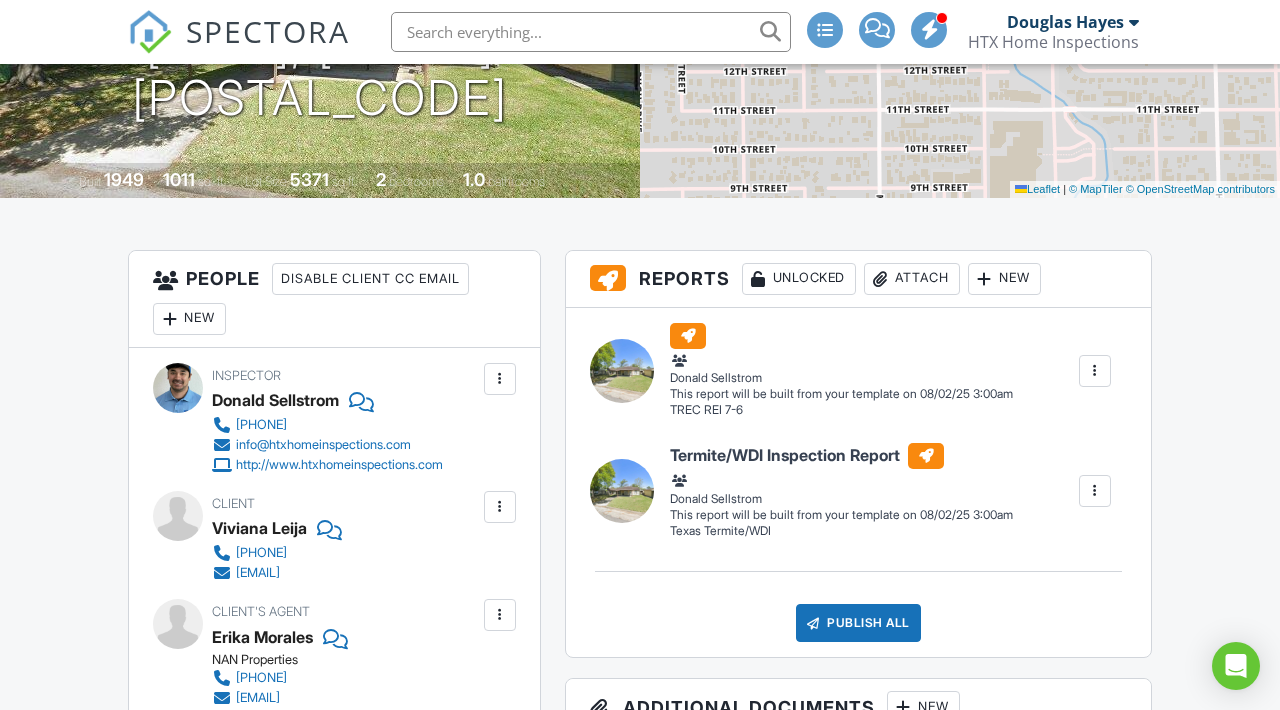 click at bounding box center [500, 379] 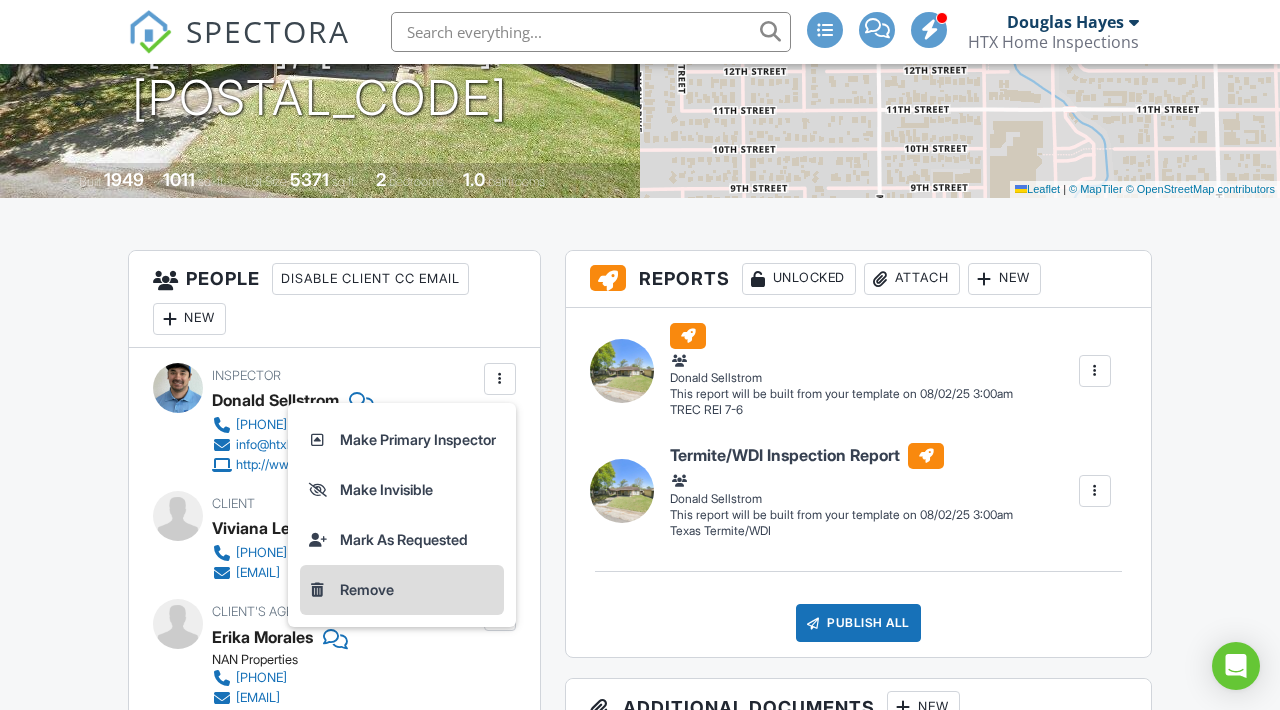 click on "Remove" at bounding box center [402, 590] 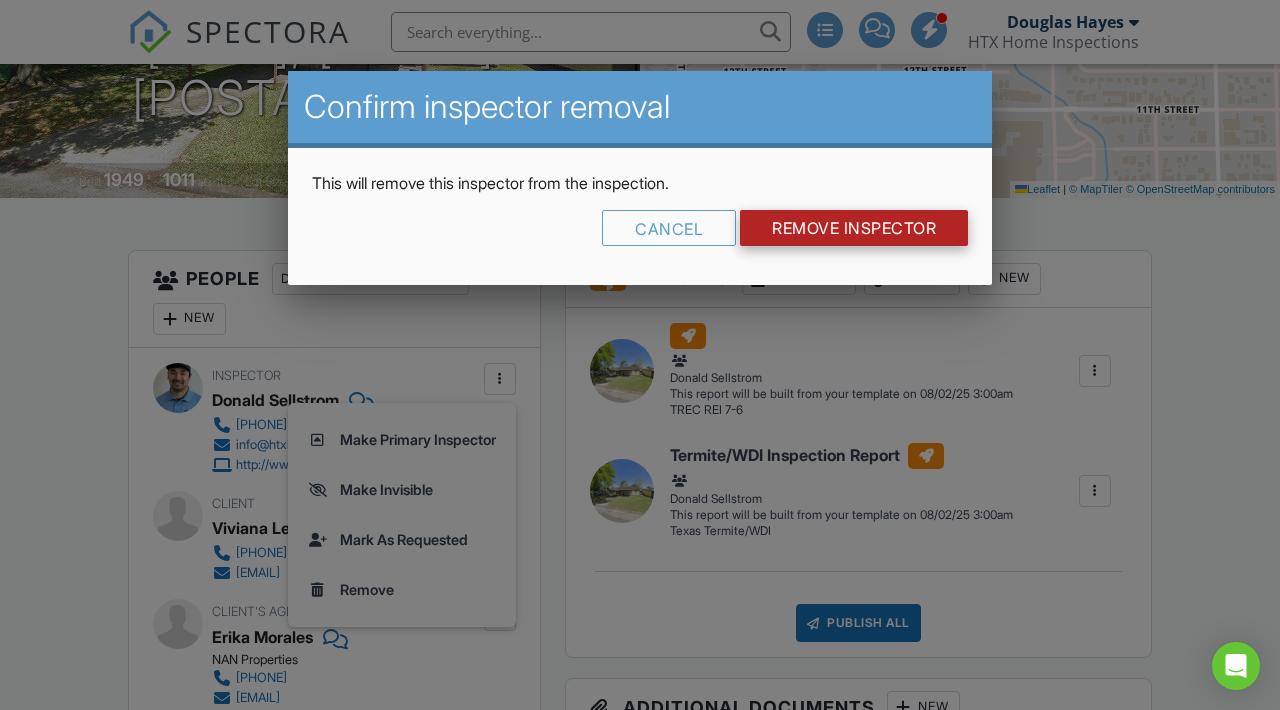 click on "Remove Inspector" at bounding box center (854, 228) 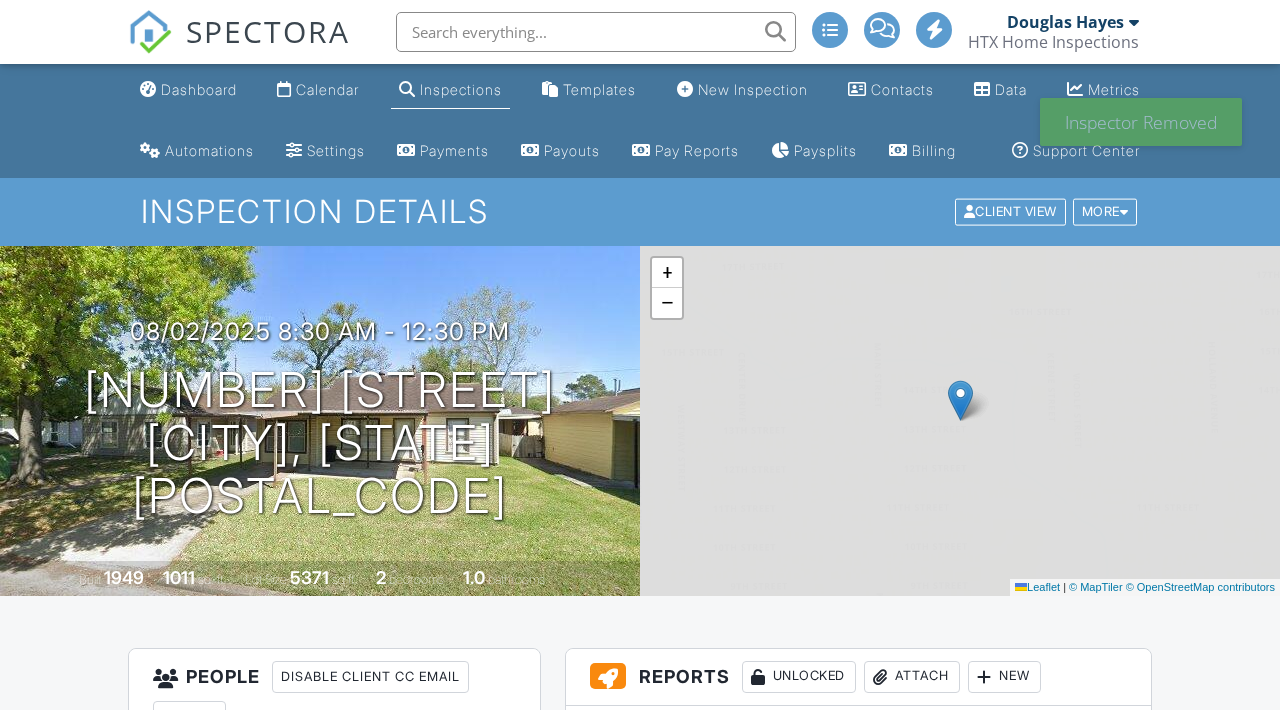 scroll, scrollTop: 0, scrollLeft: 0, axis: both 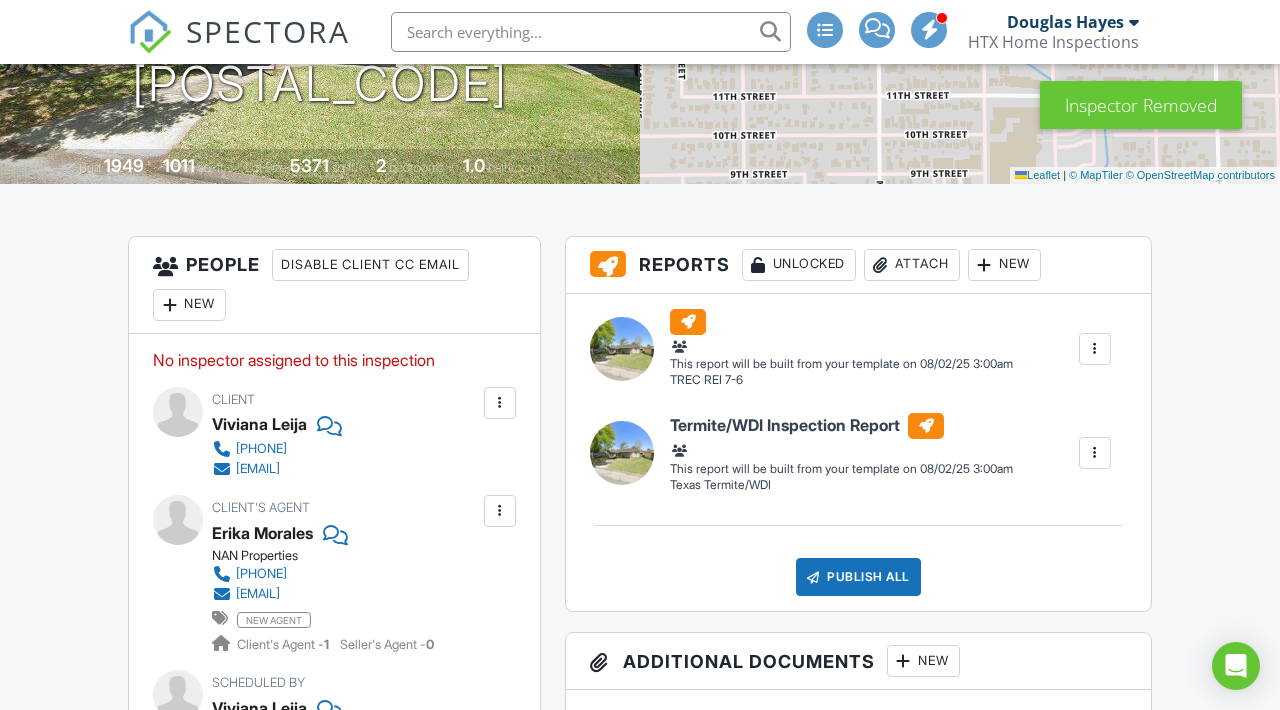 click on "New" at bounding box center [189, 305] 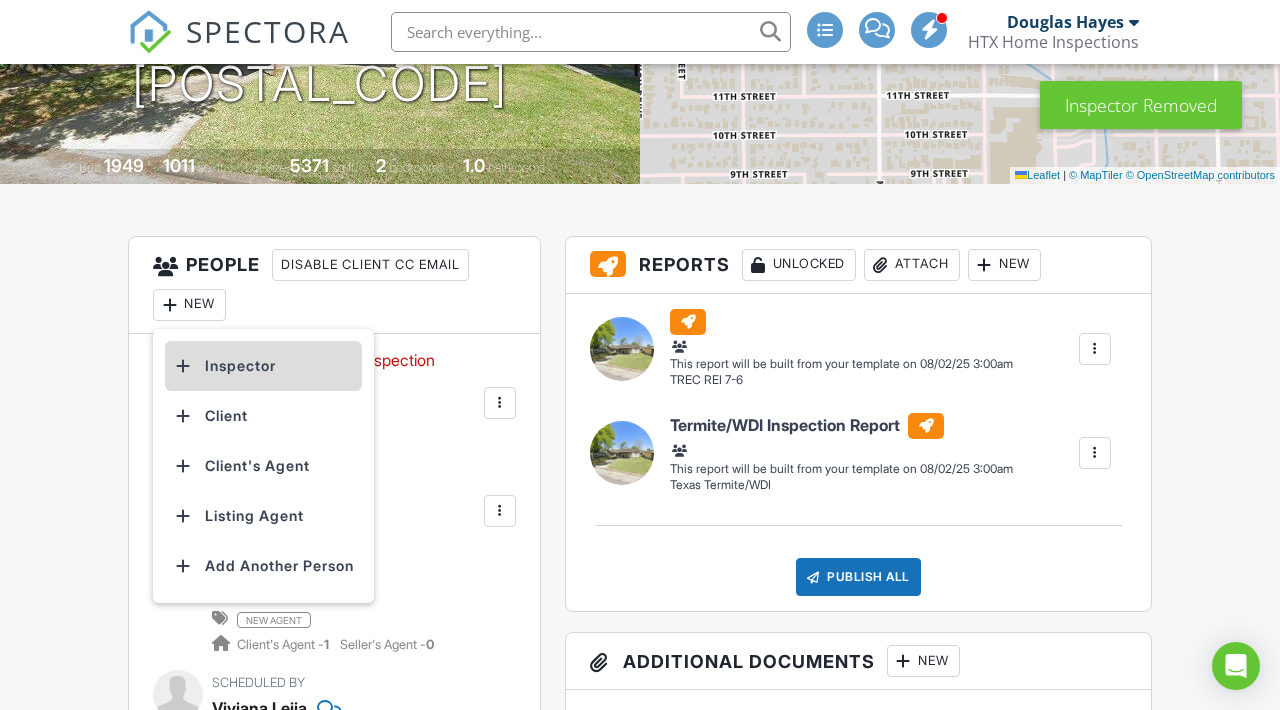 click on "Inspector" at bounding box center (263, 366) 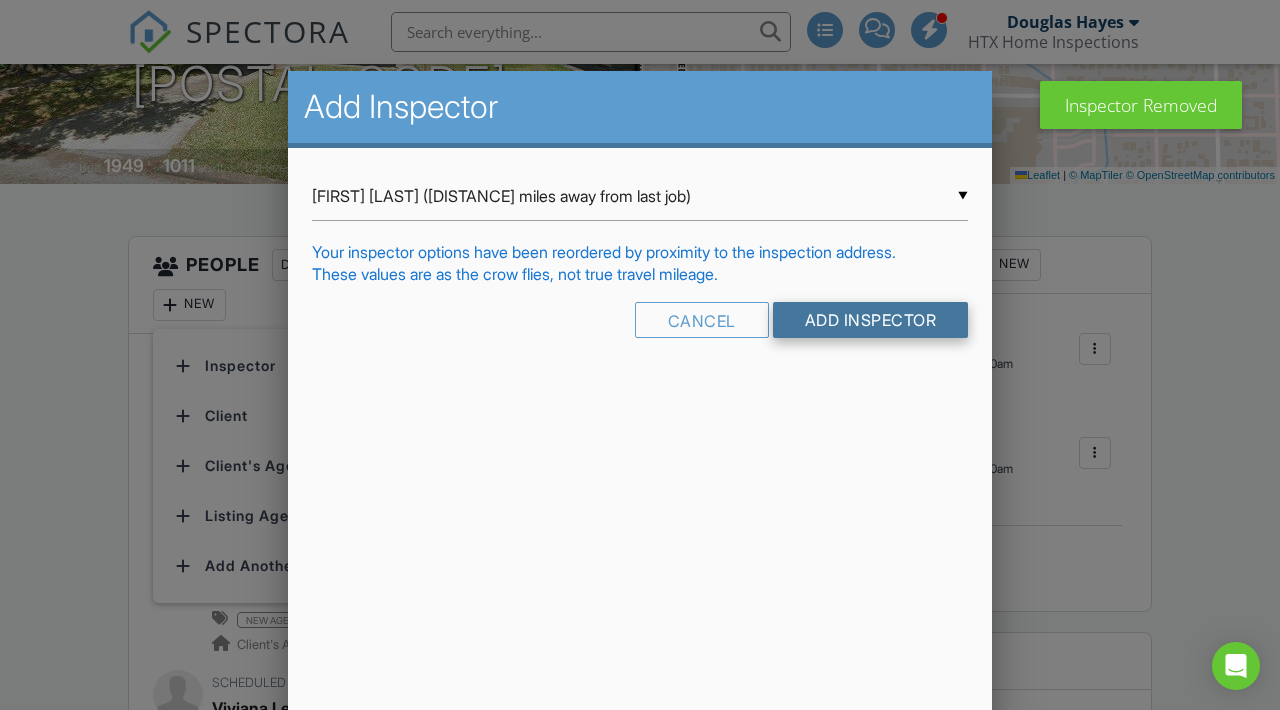 click on "Add Inspector" at bounding box center (871, 320) 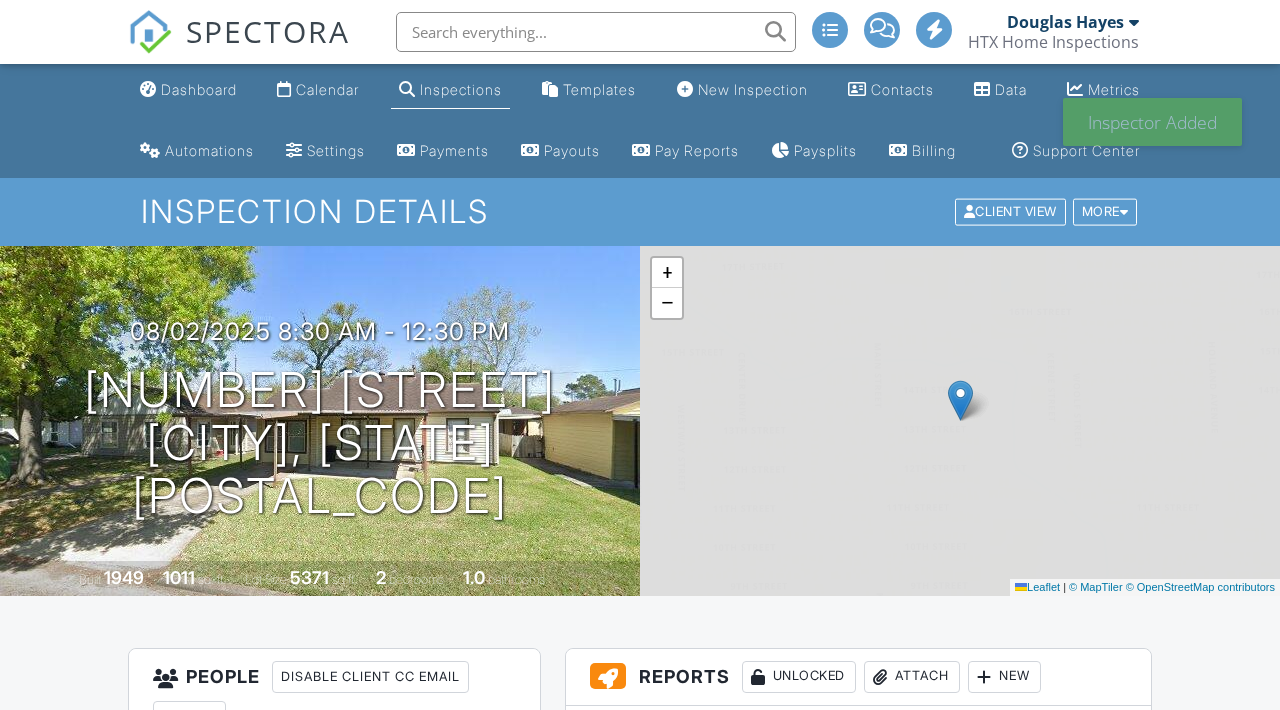 scroll, scrollTop: 0, scrollLeft: 0, axis: both 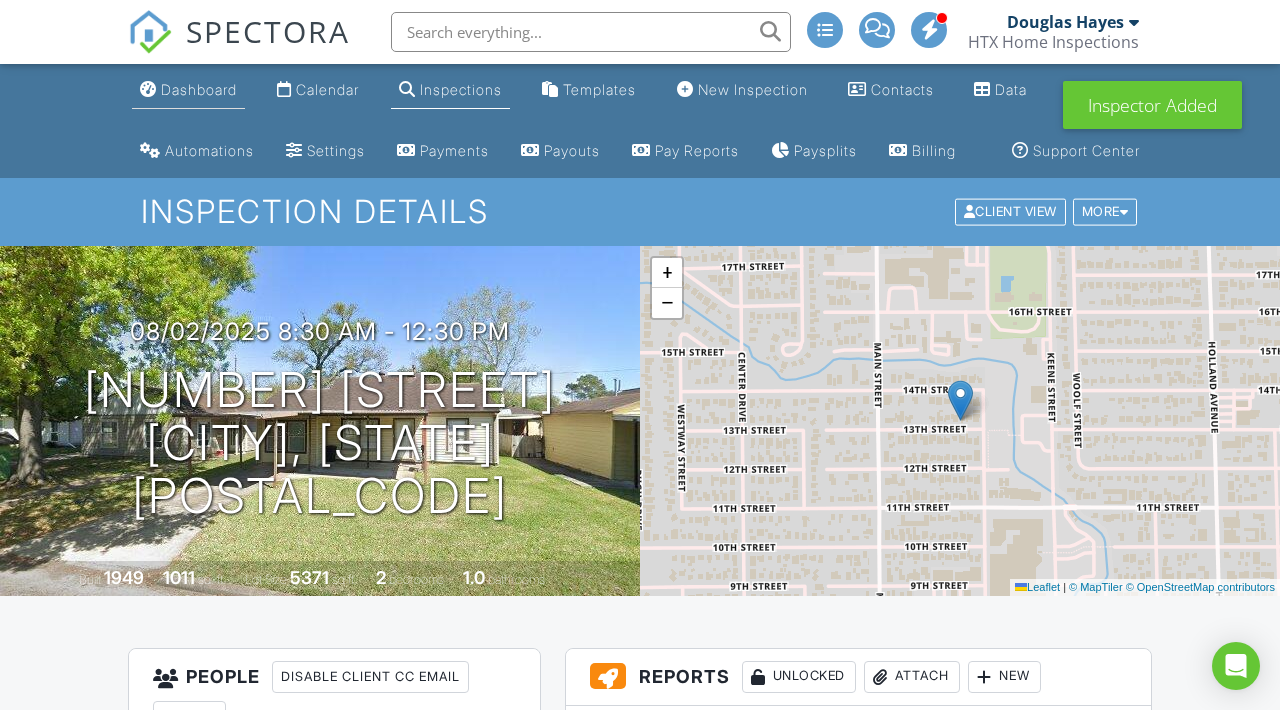 click on "Dashboard" at bounding box center (199, 89) 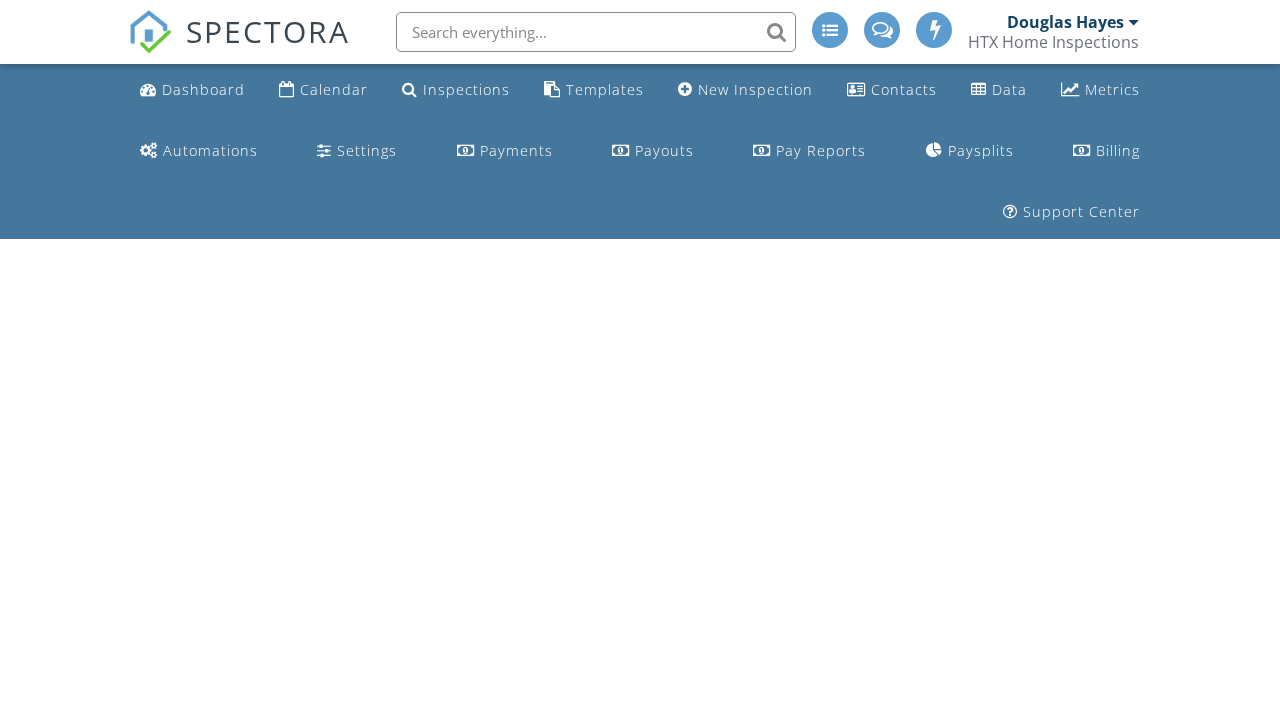 scroll, scrollTop: 0, scrollLeft: 0, axis: both 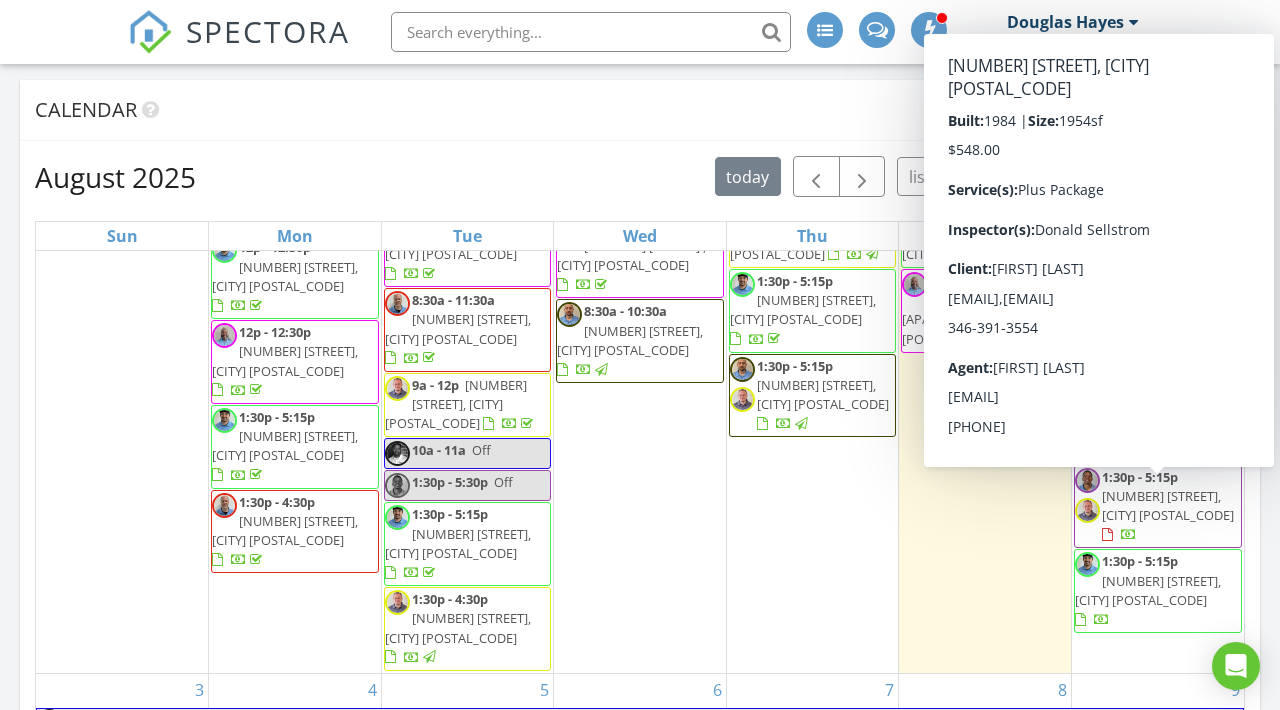 click at bounding box center (1092, 620) 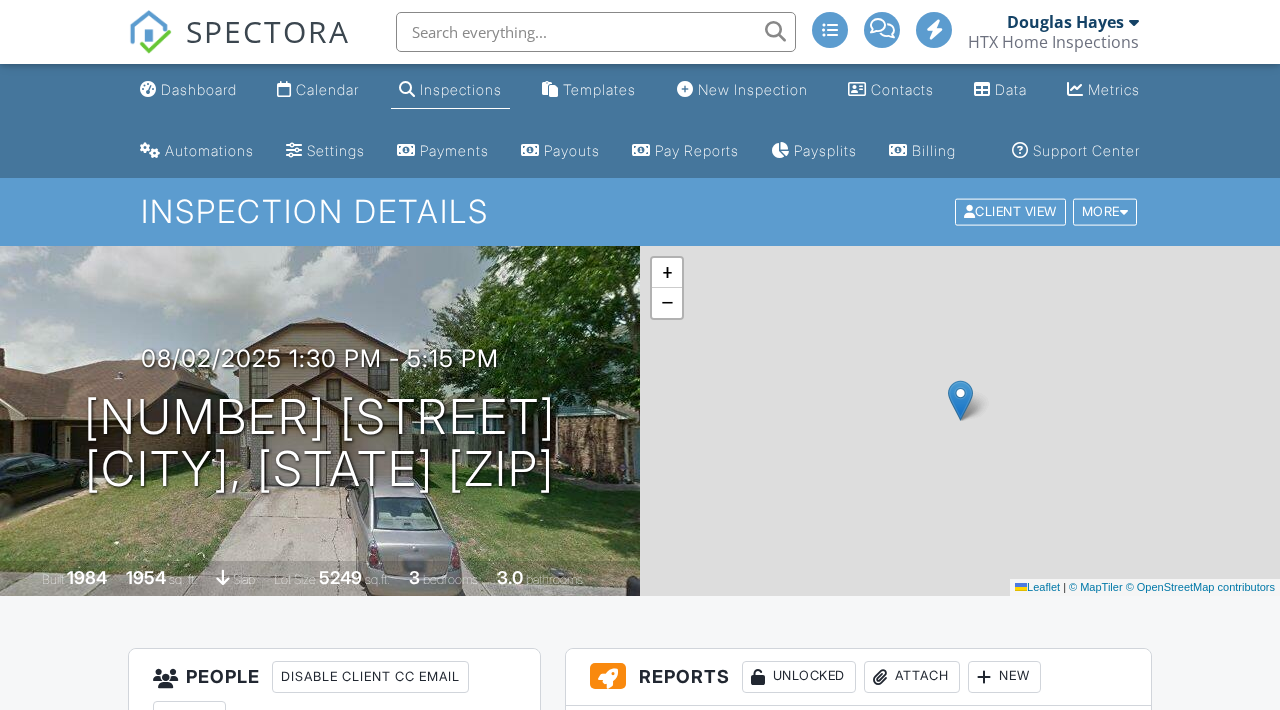 scroll, scrollTop: 0, scrollLeft: 0, axis: both 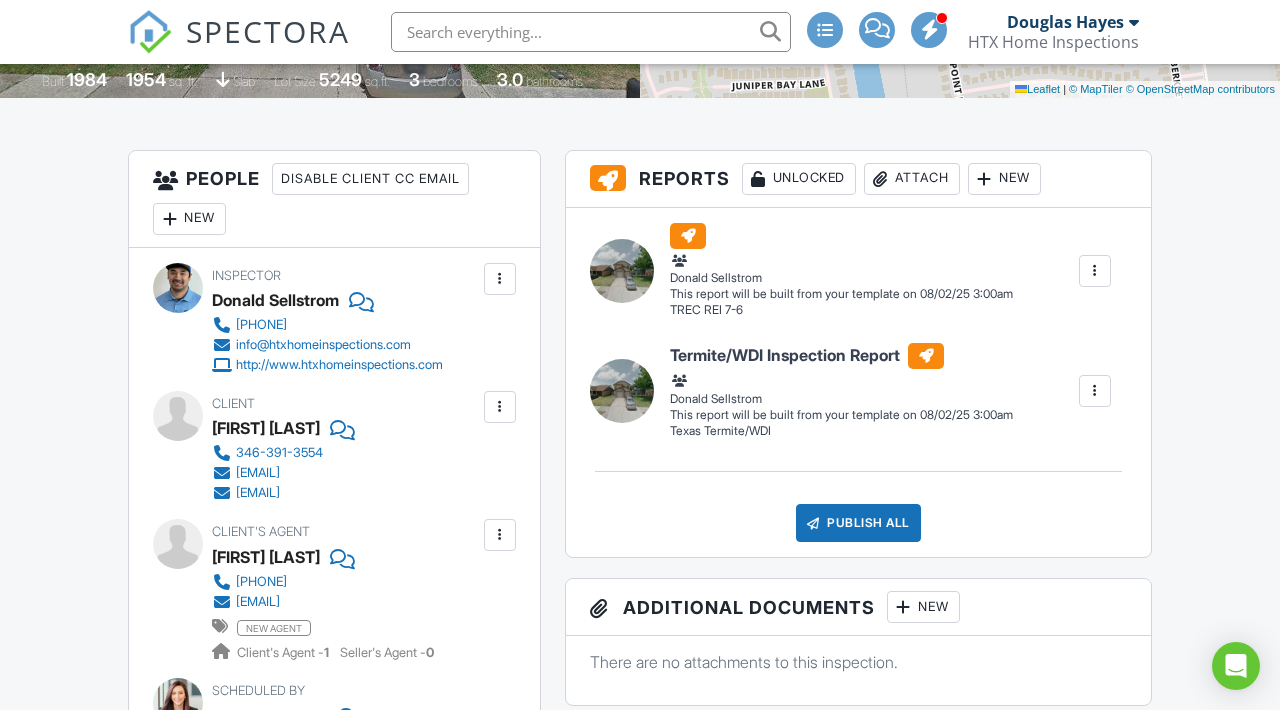click at bounding box center [500, 279] 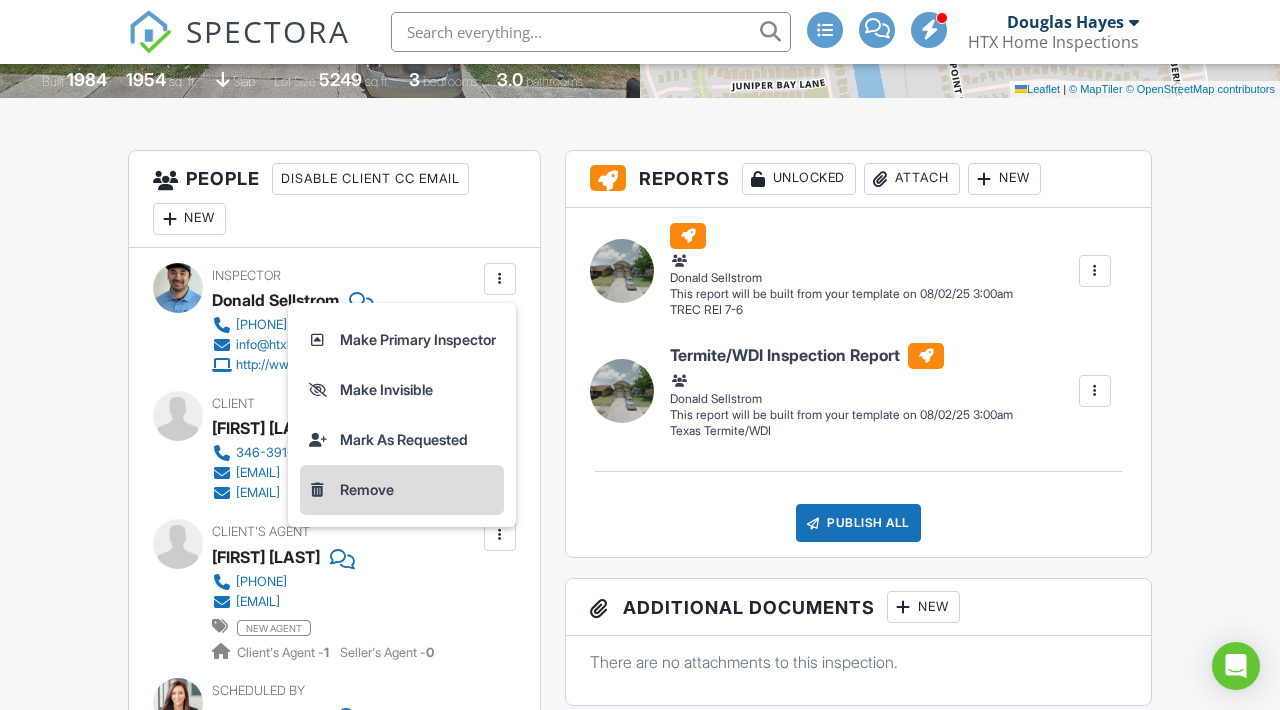 click on "Remove" at bounding box center (402, 490) 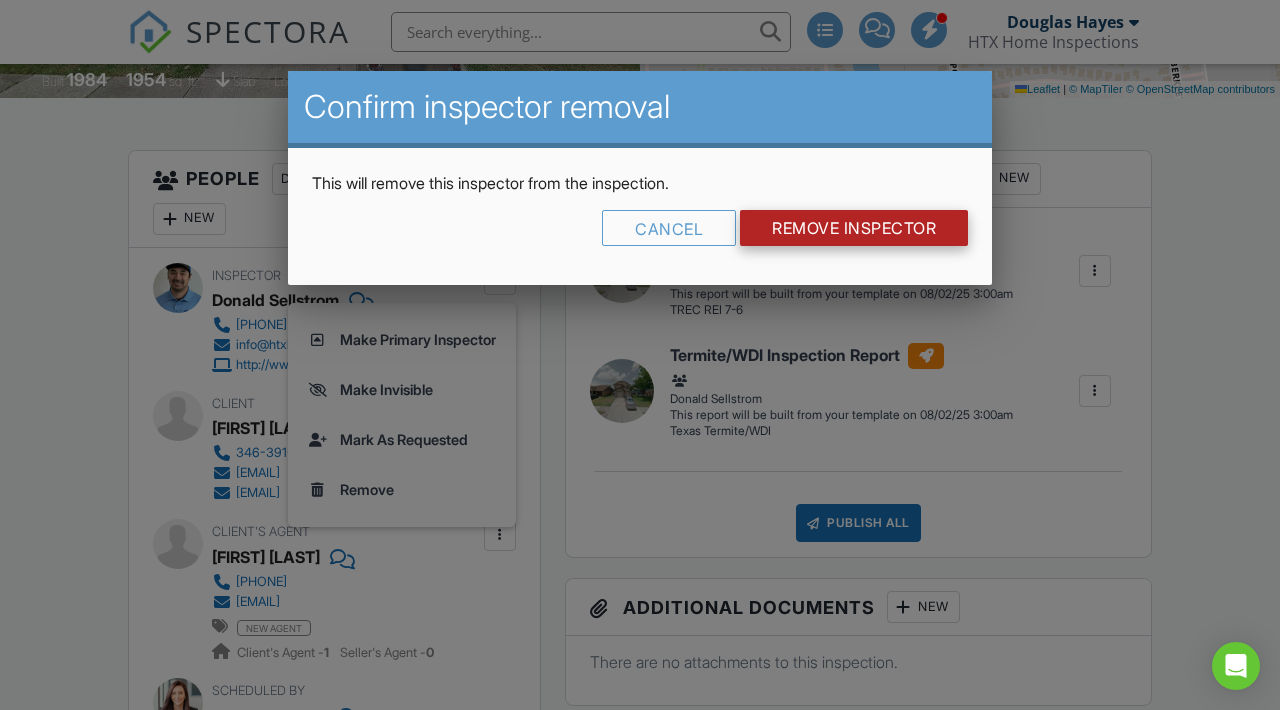 click on "Remove Inspector" at bounding box center [854, 228] 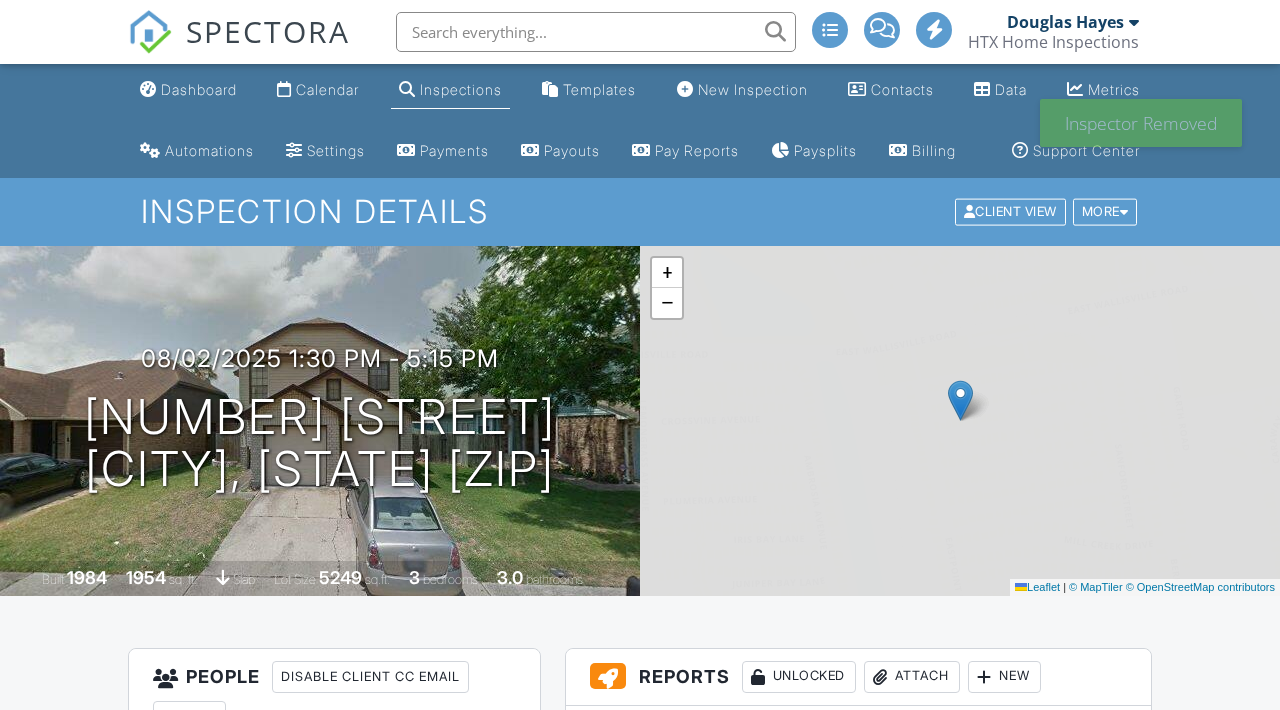 scroll, scrollTop: 0, scrollLeft: 0, axis: both 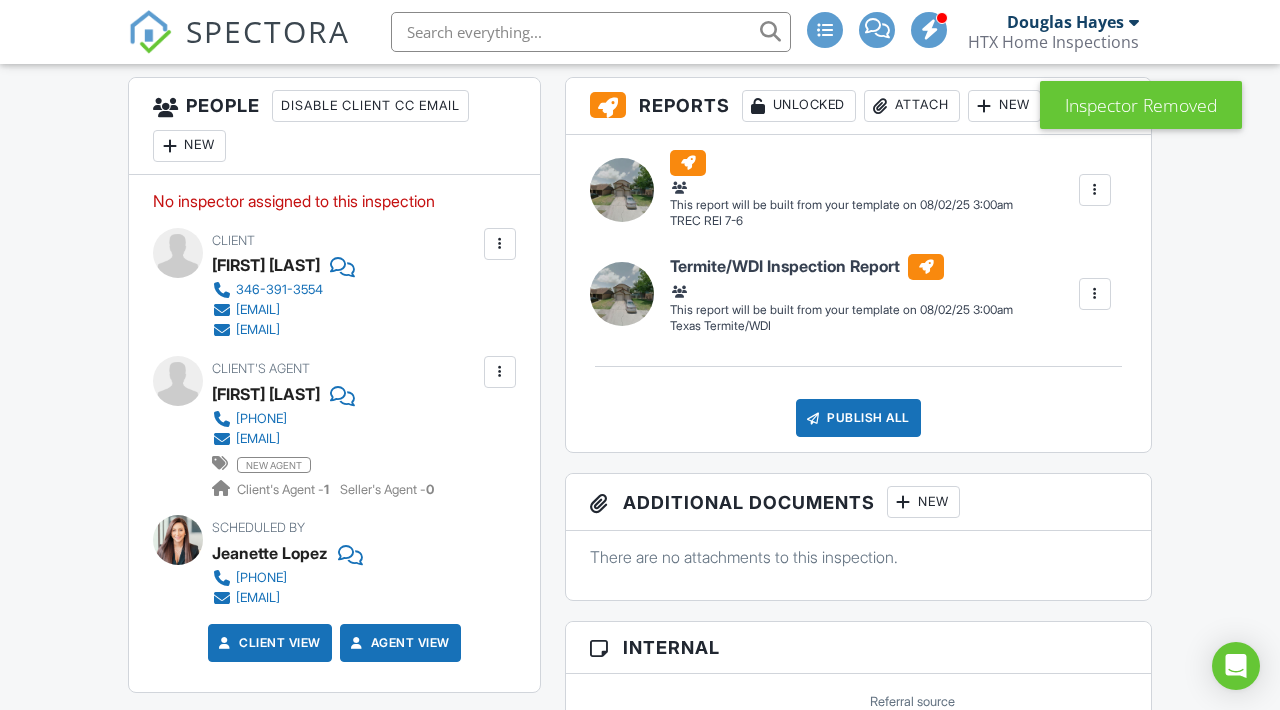click on "New" at bounding box center [189, 146] 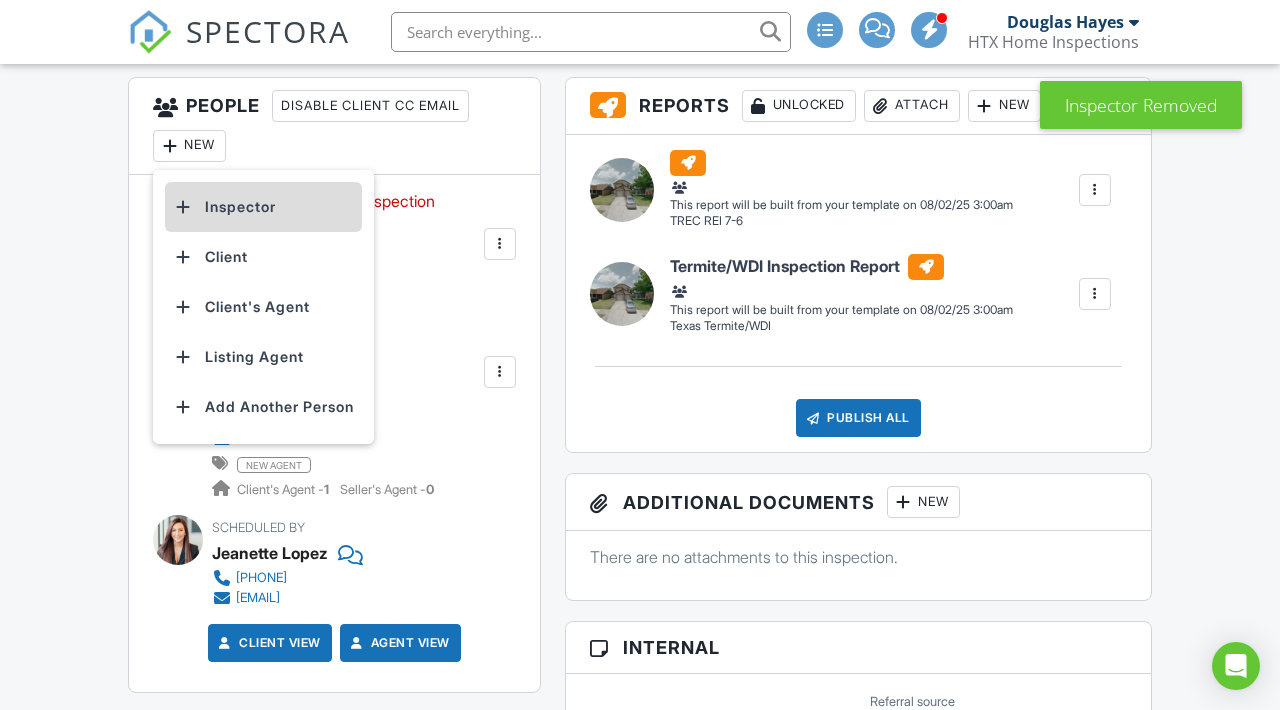 click on "Inspector" at bounding box center (263, 207) 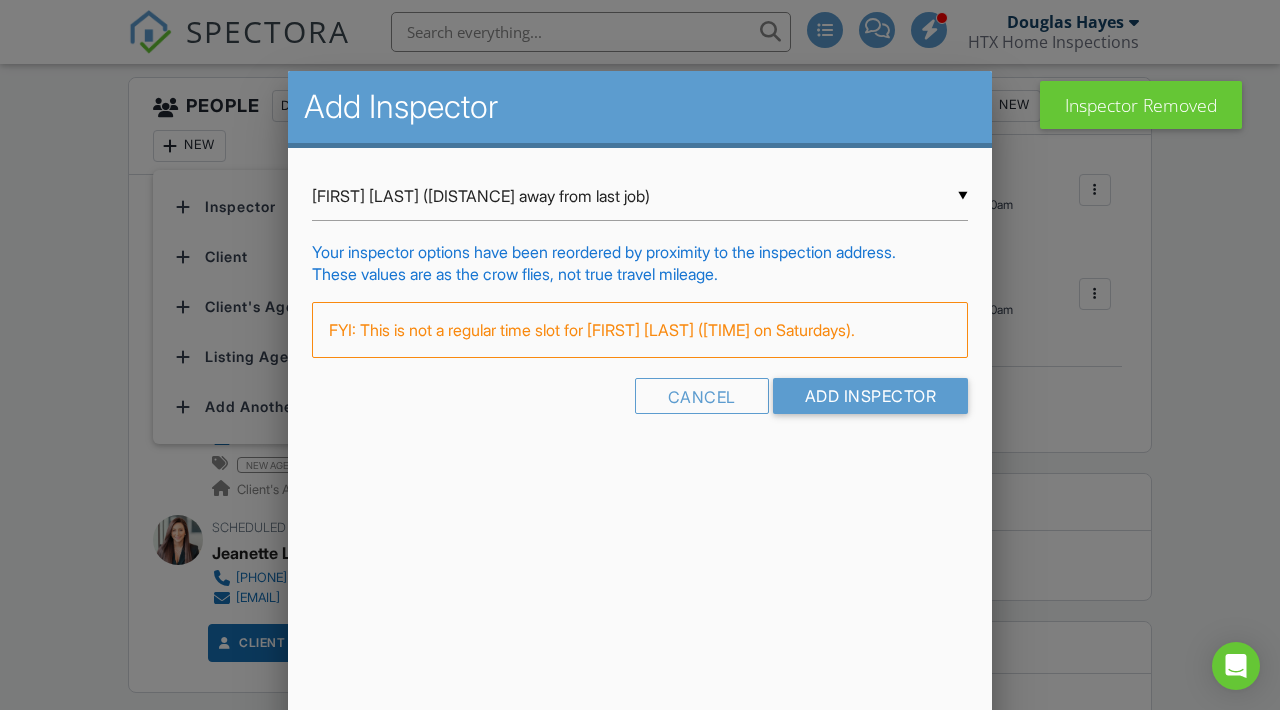 click on "[FIRST] [LAST] ([DISTANCE] away from last job)" at bounding box center (640, 196) 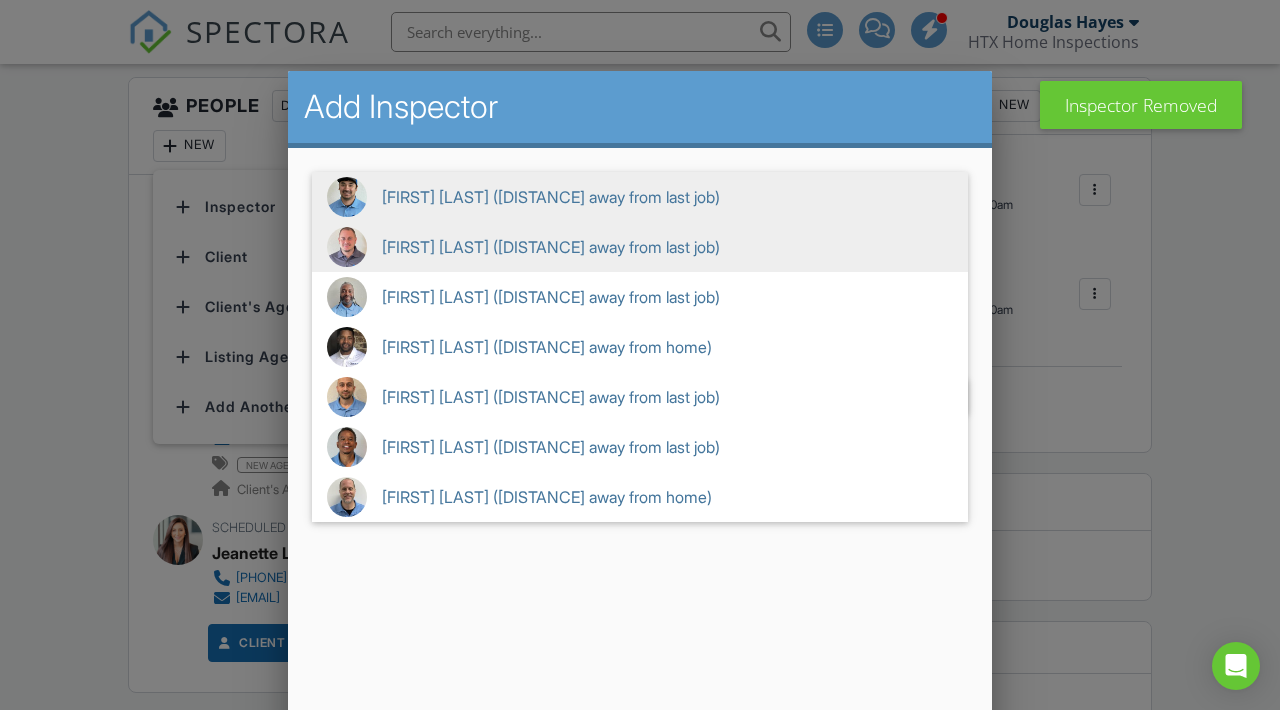 click on "Andrew Hardy (0.0 miles away from last job)" at bounding box center (640, 247) 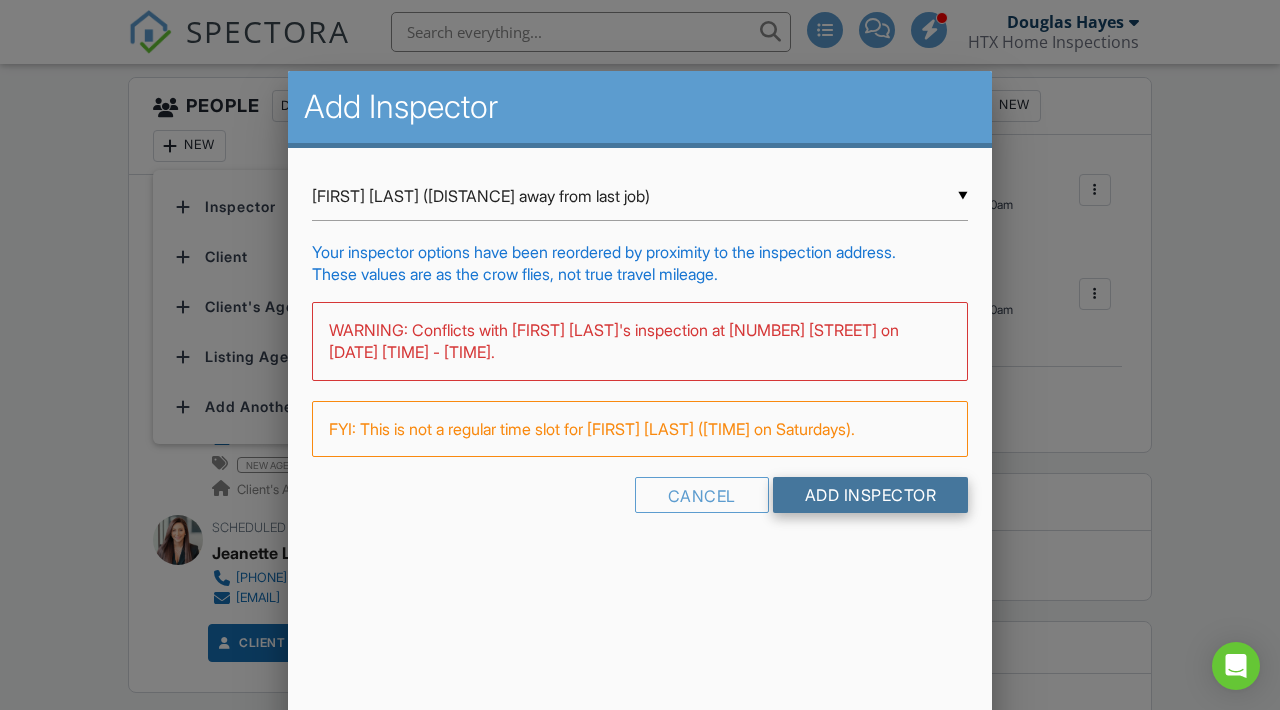 click on "Add Inspector" at bounding box center [871, 495] 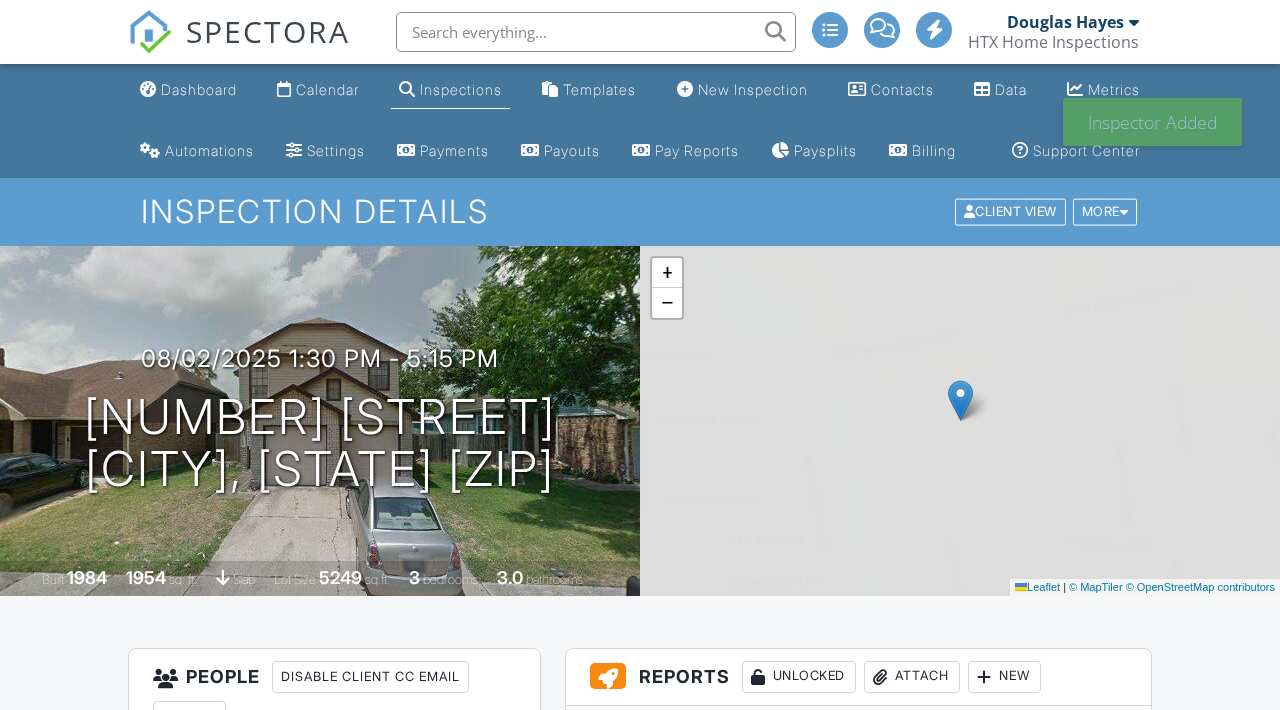 scroll, scrollTop: 0, scrollLeft: 0, axis: both 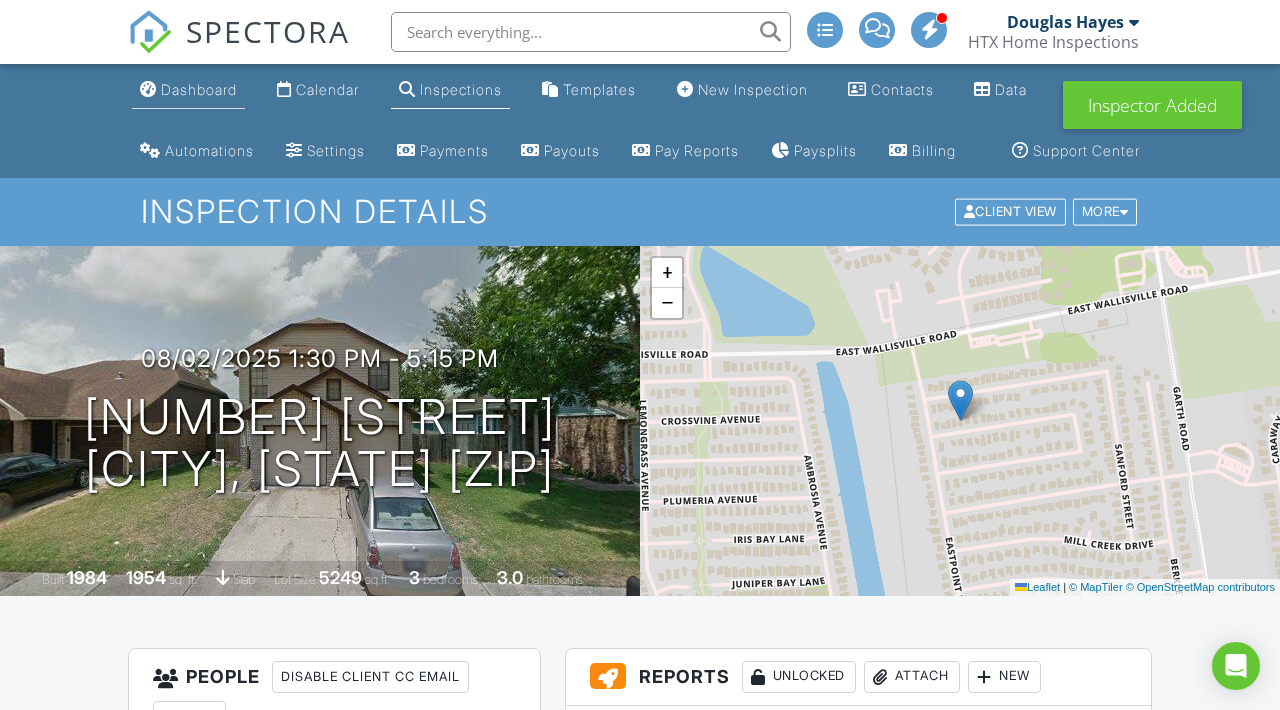 click on "Dashboard" at bounding box center [199, 89] 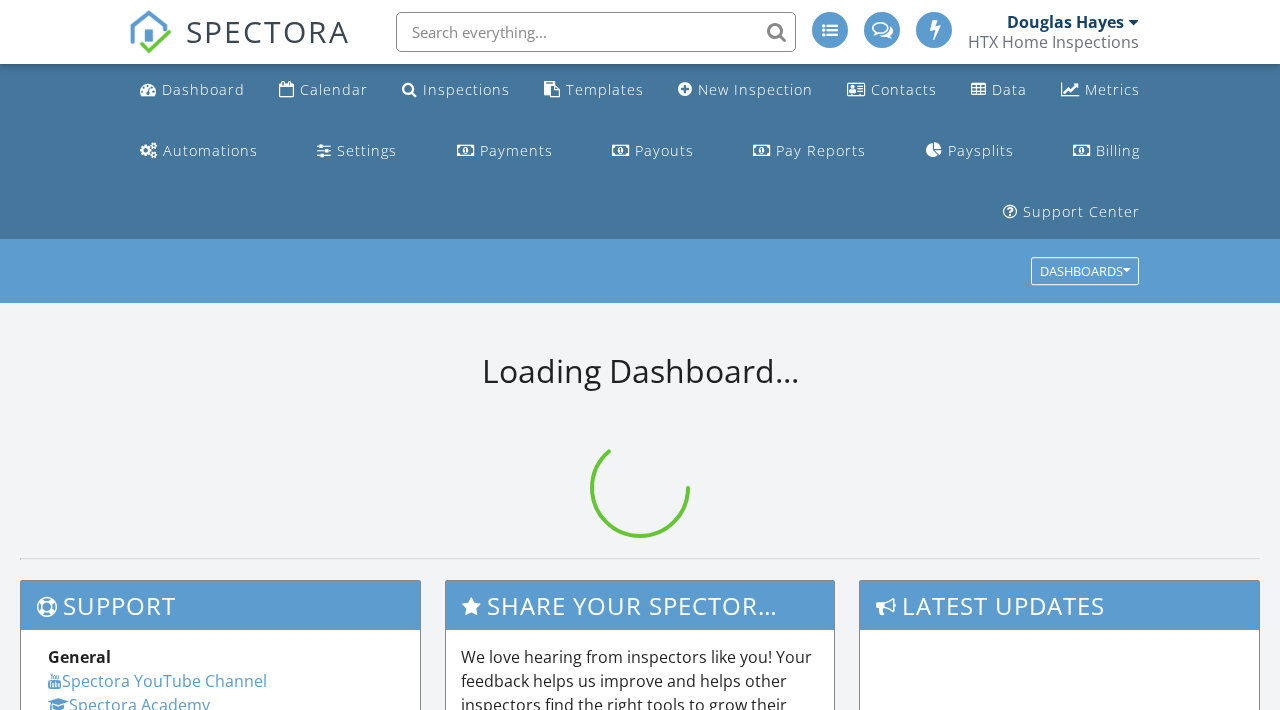 scroll, scrollTop: 0, scrollLeft: 0, axis: both 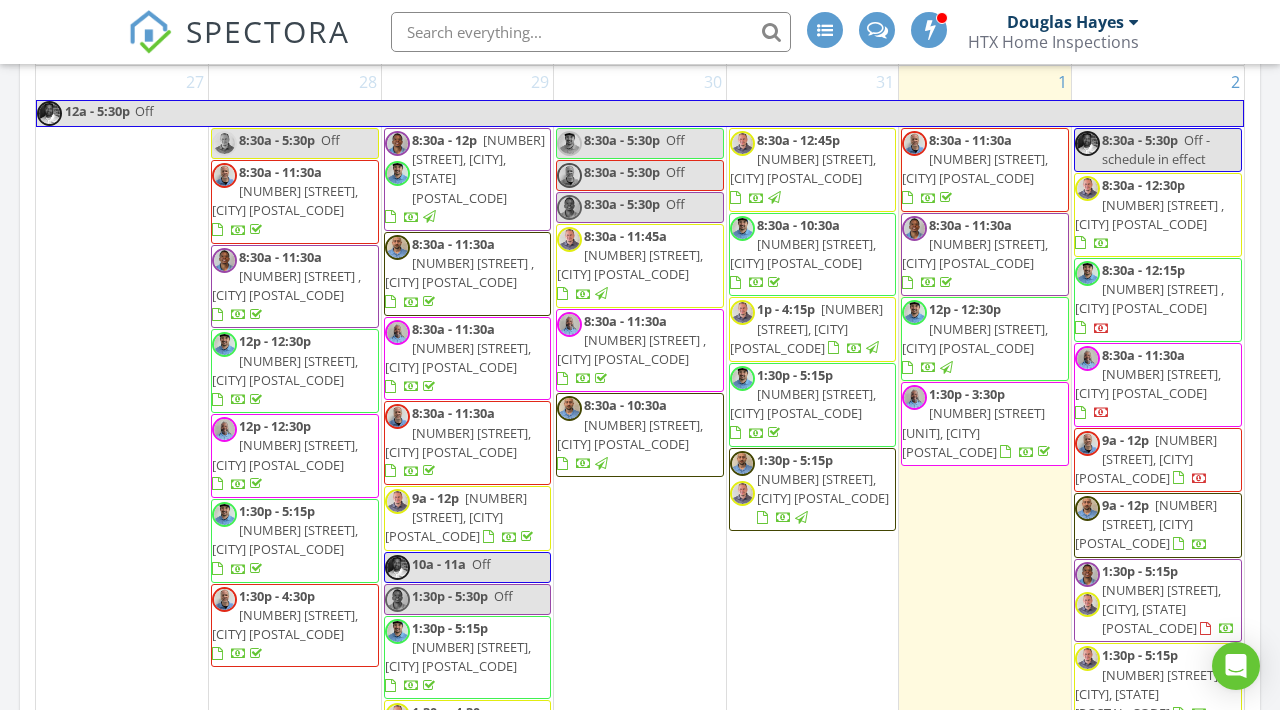 click on "Today
All Inspectors
8:30 am
810 Blue Stone Dr, Beasley, TX 77417
Corey Laurent
42 minutes drive time   19.1 miles       8:30 am
3602 Cardinal Pointe Dr, Angleton, TX 77515
Janson Reynolds
1 hours and 10 minutes drive time   46.7 miles       12:00 pm
31243 Anna Mdws Dr, Fulshear, TX 77441
Donald Sellstrom
1 hours and 9 minutes drive time   52.4 miles       1:30 pm
886 Wakefield Dr D, Houston, TX 77018
Jermaine Rockamore
33 minutes drive time   22.5 miles       New Inspection     New Quote         Map               1 1 1 1 + − North Grand Parkway West, West Grand Parkway North 84.4 km, 1 h 9 min Head southeast on Young Oak Street 30 m" at bounding box center (640, 260) 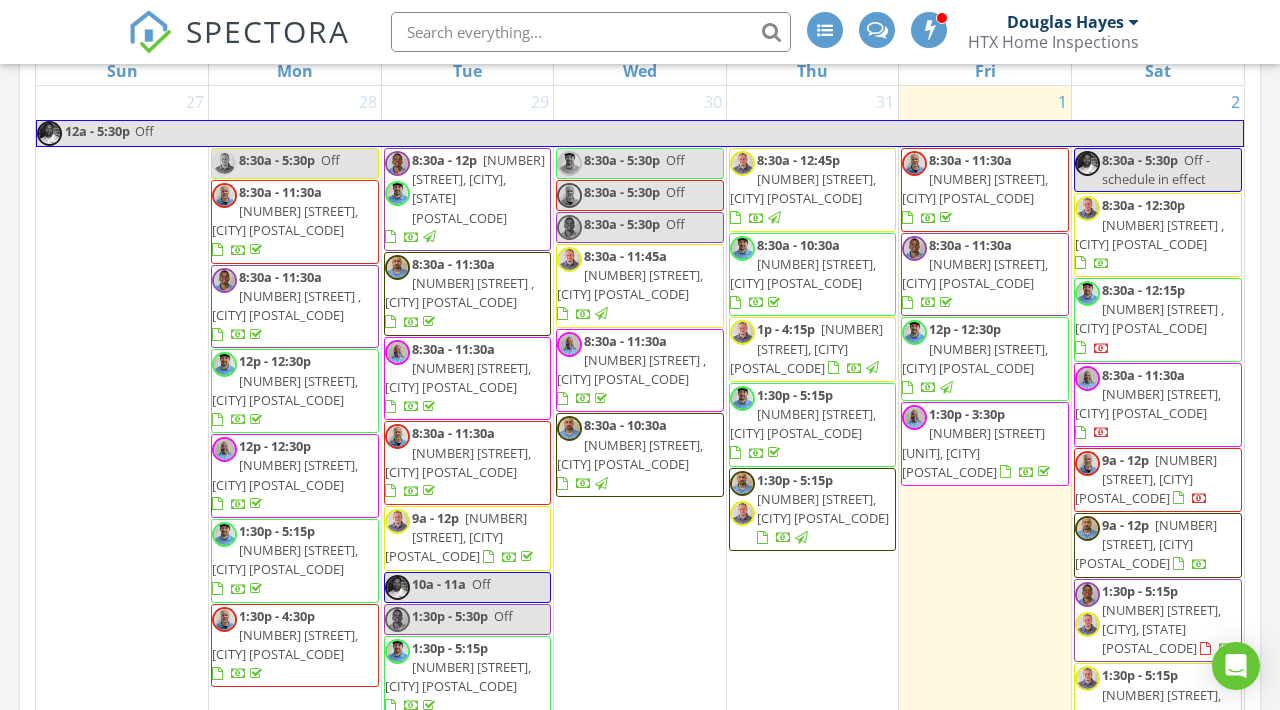 scroll, scrollTop: 1735, scrollLeft: 0, axis: vertical 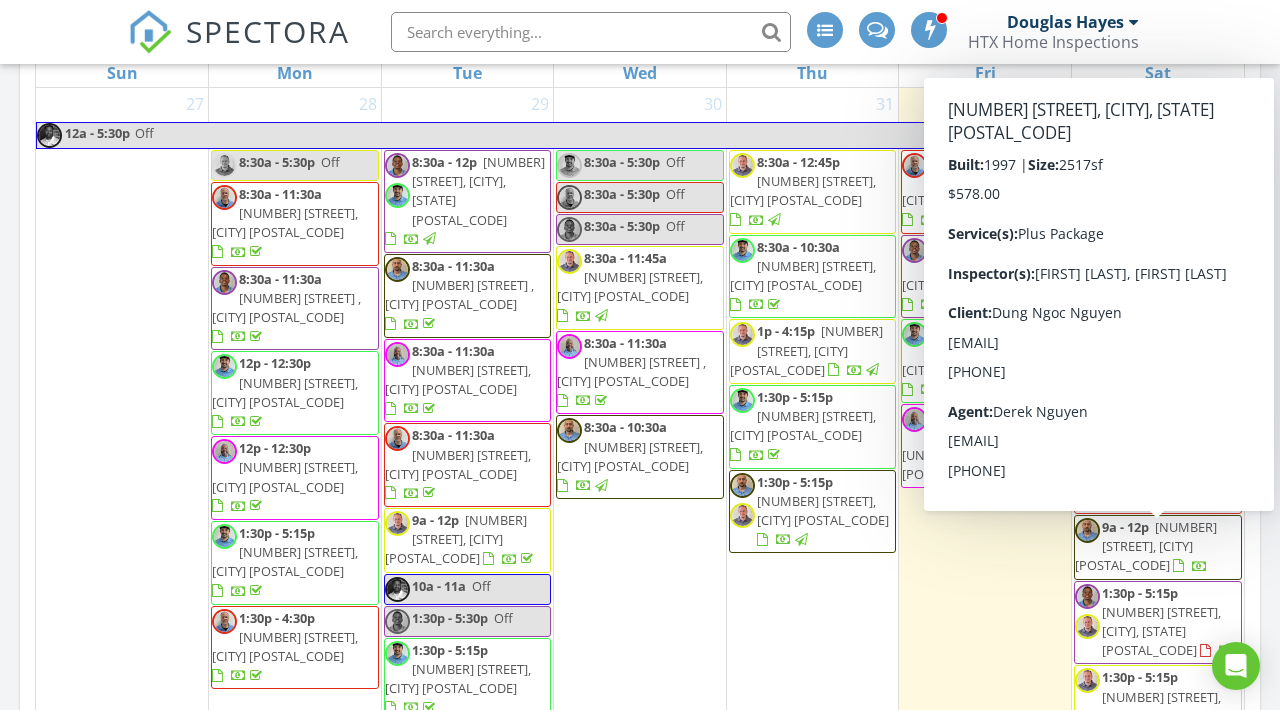 click on "19018 Appletree Hill Ln, Houston 77084" at bounding box center [1161, 631] 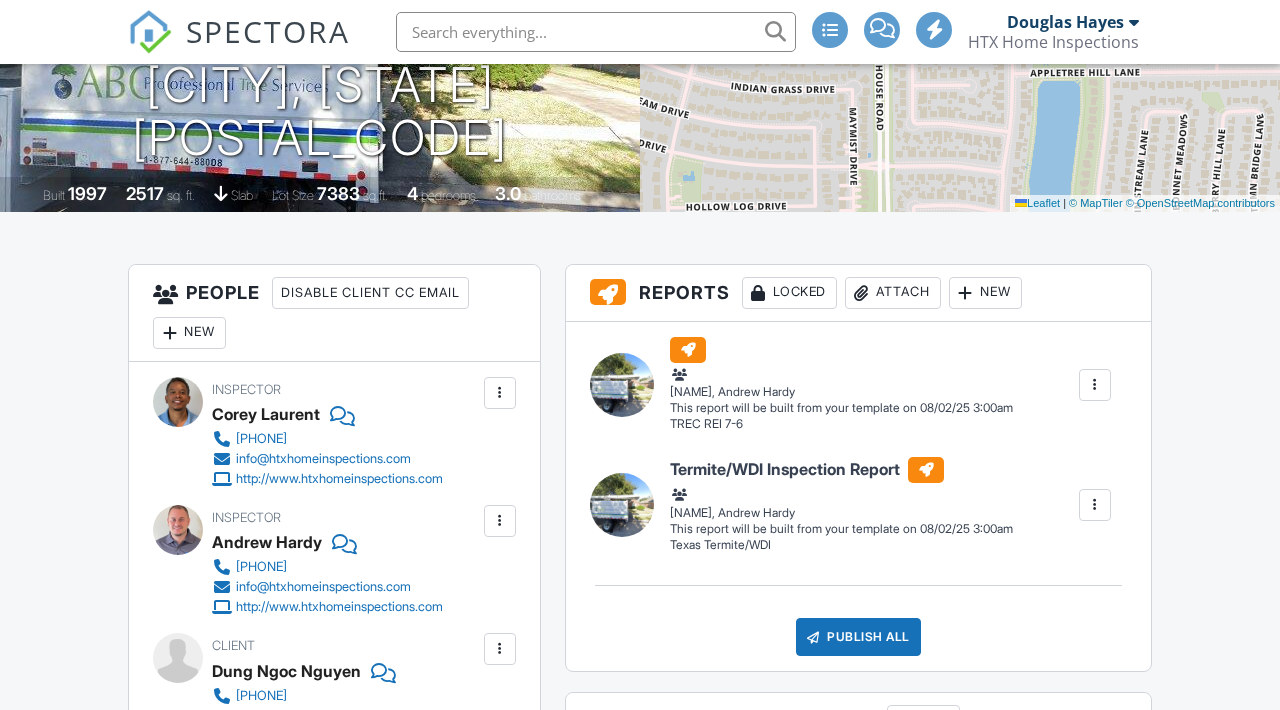 scroll, scrollTop: 442, scrollLeft: 0, axis: vertical 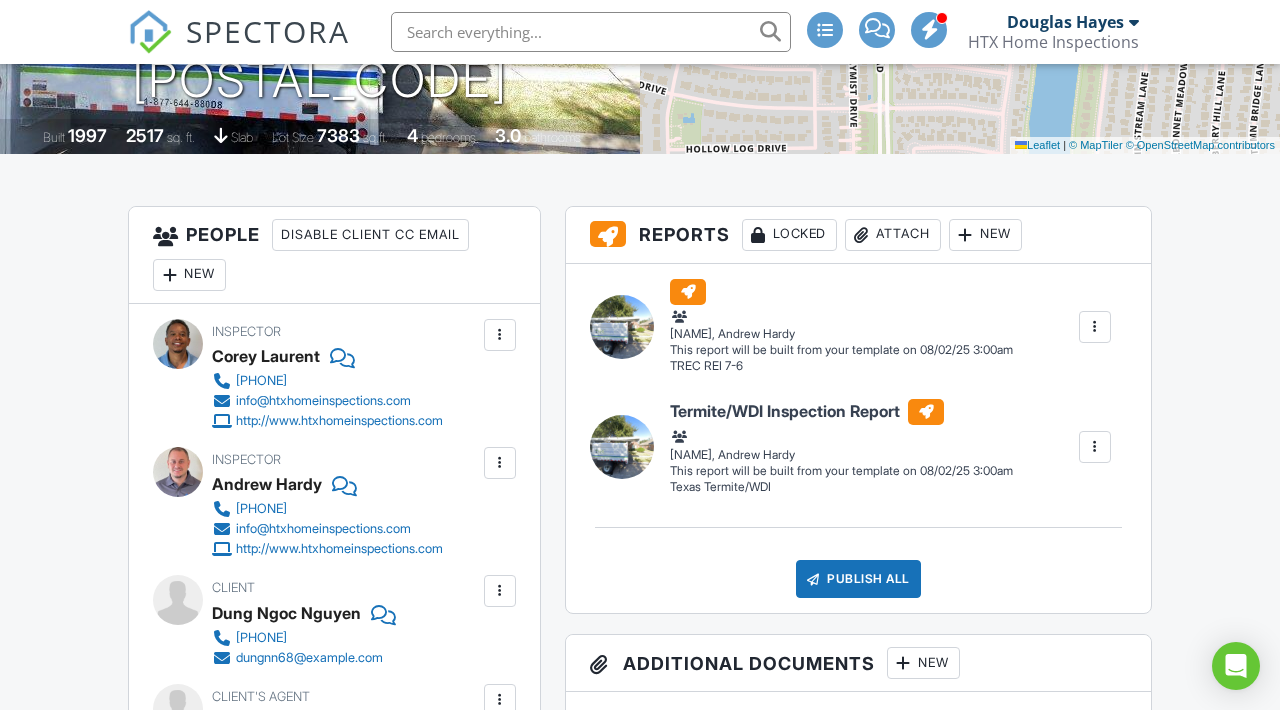 click at bounding box center (500, 463) 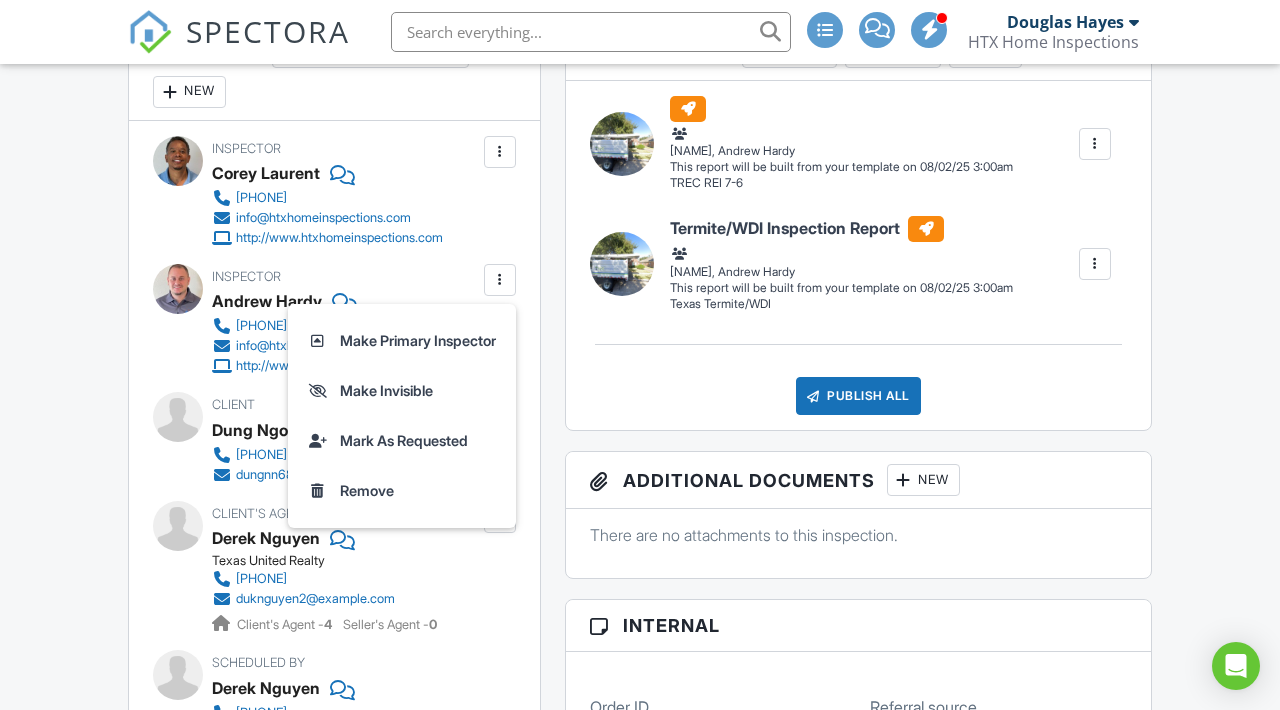 scroll, scrollTop: 648, scrollLeft: 0, axis: vertical 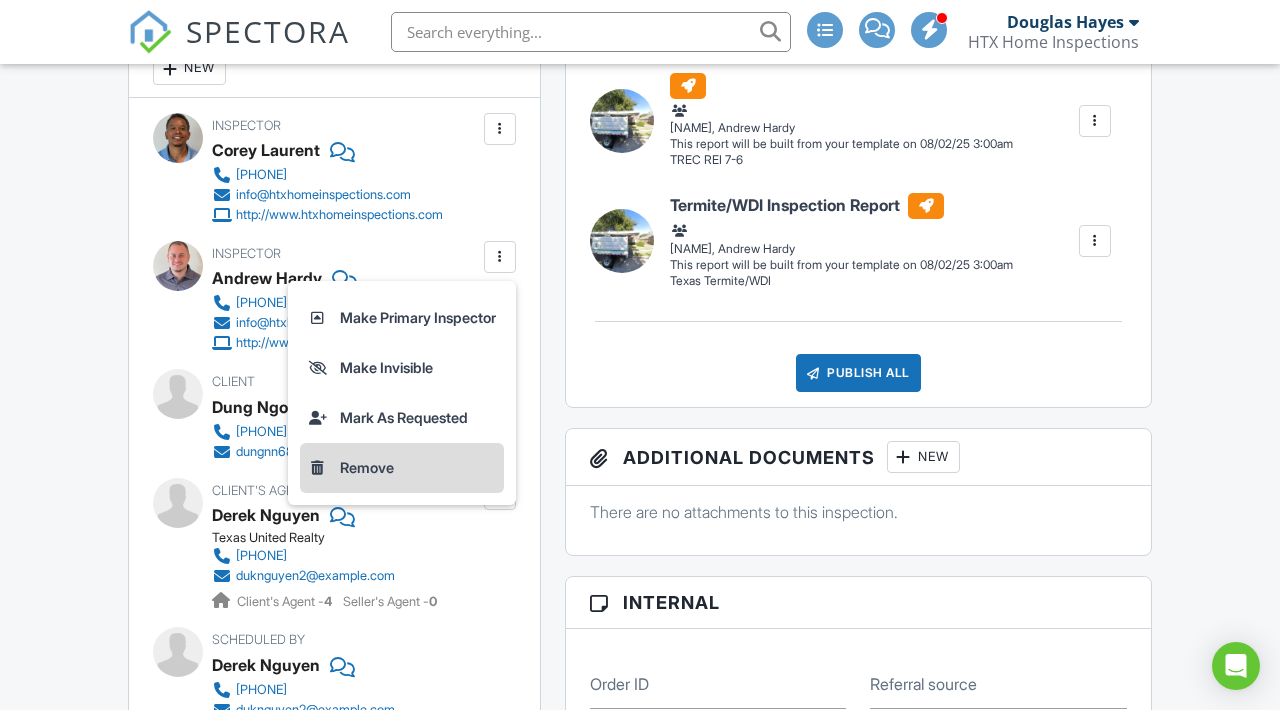click on "Remove" at bounding box center (402, 468) 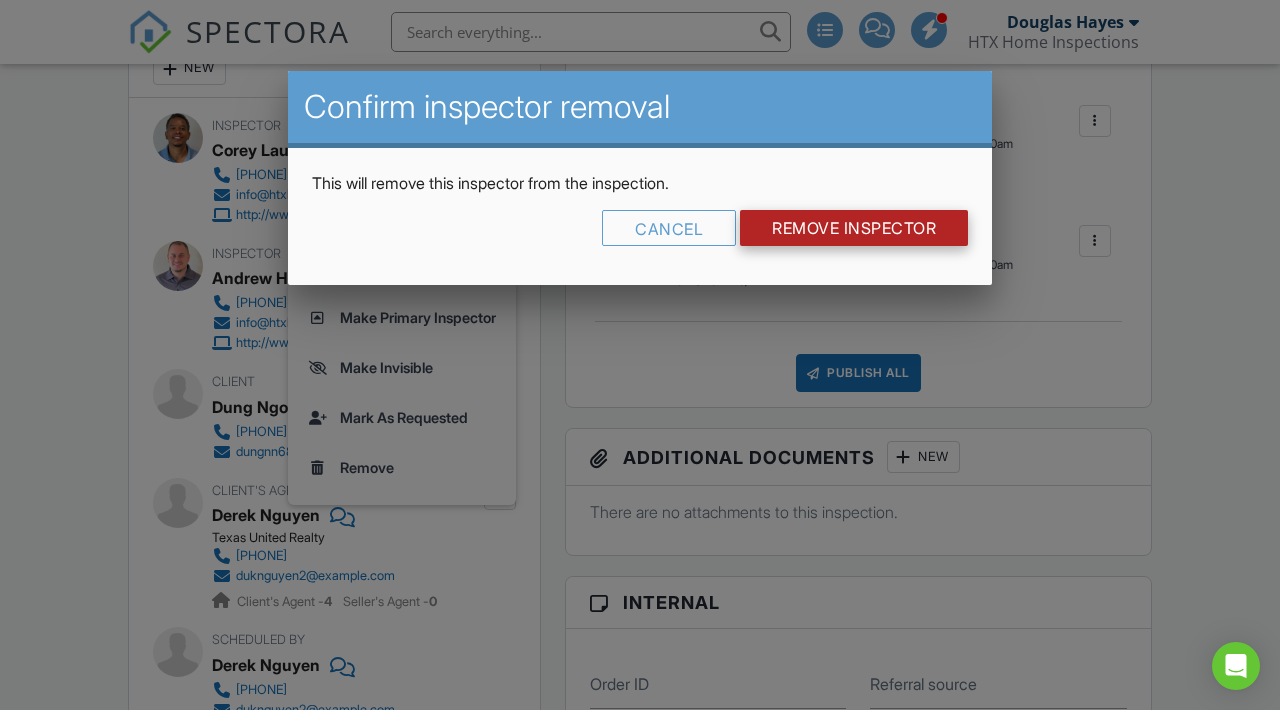 click on "Remove Inspector" at bounding box center (854, 228) 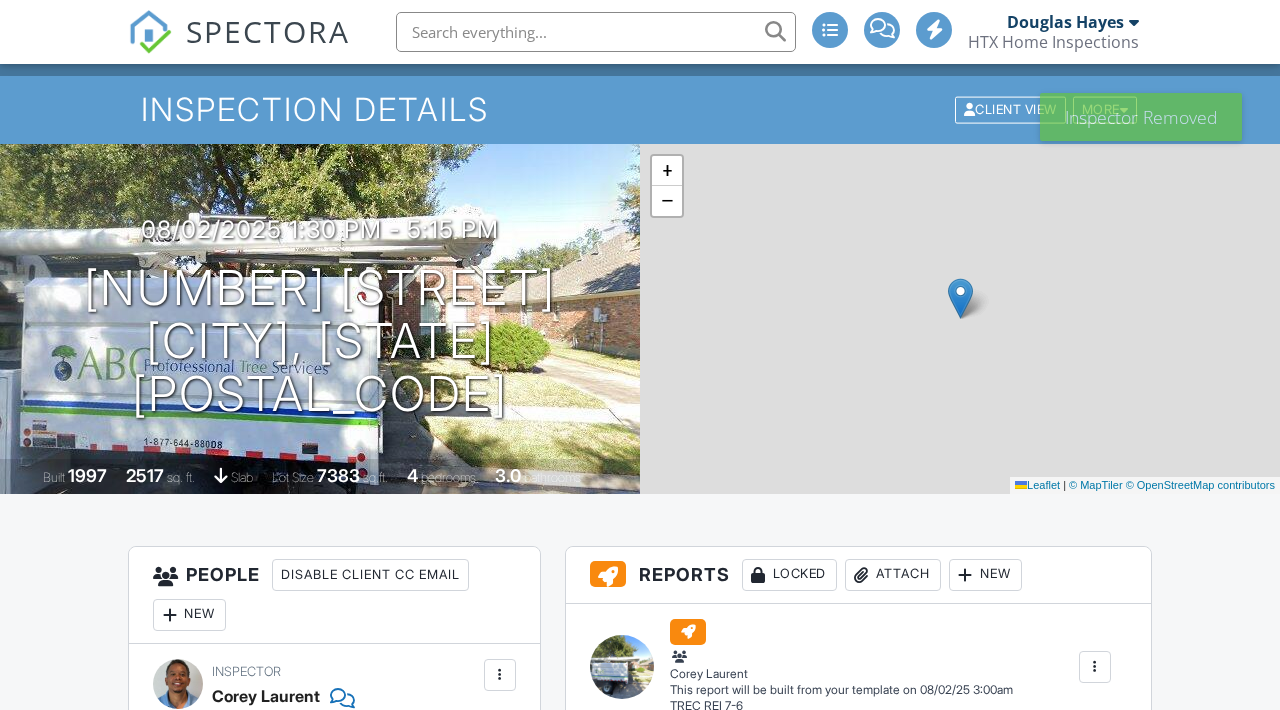 scroll, scrollTop: 216, scrollLeft: 0, axis: vertical 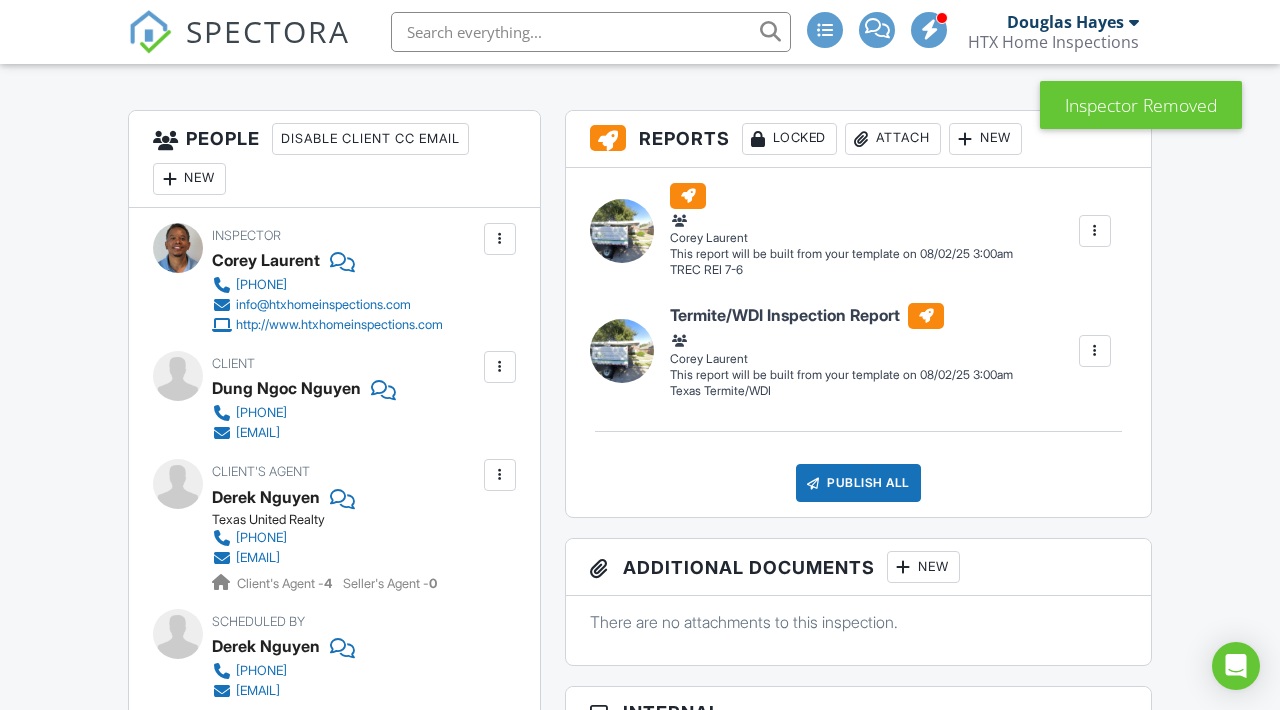 click at bounding box center (170, 179) 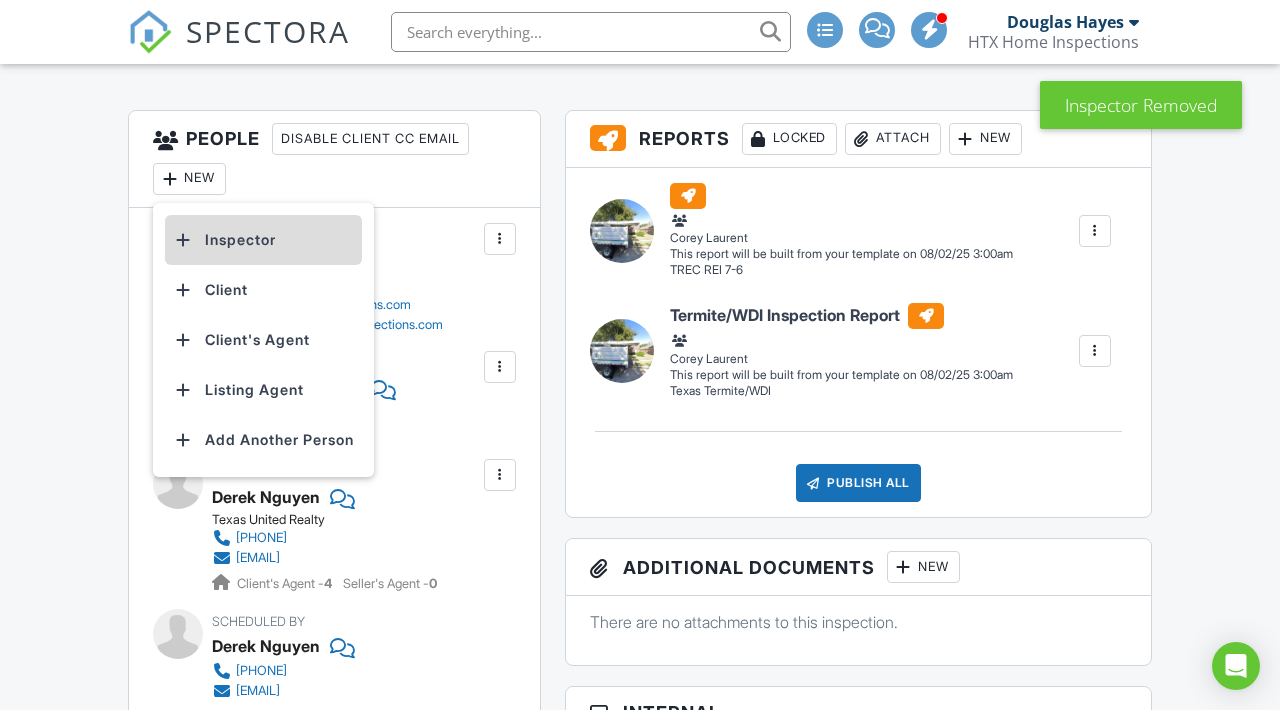 click on "Inspector" at bounding box center (263, 240) 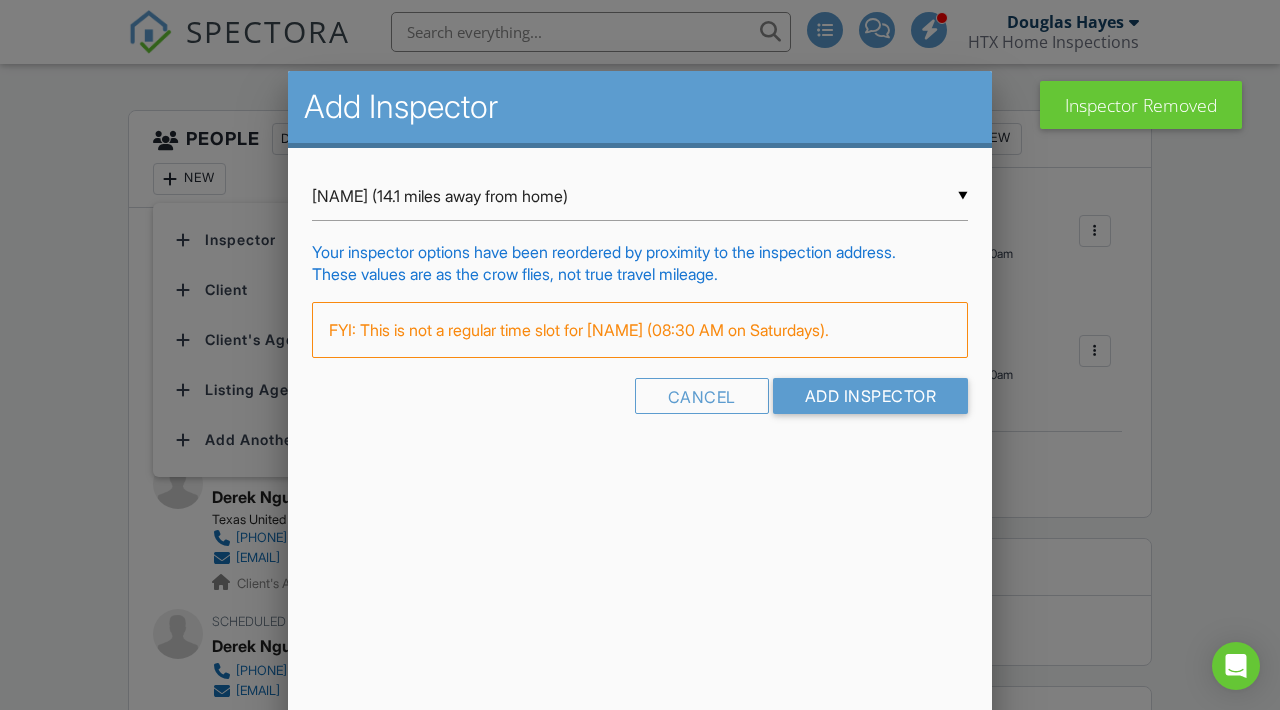 click on "Janson Reynolds (14.1 miles away from home)" at bounding box center (640, 196) 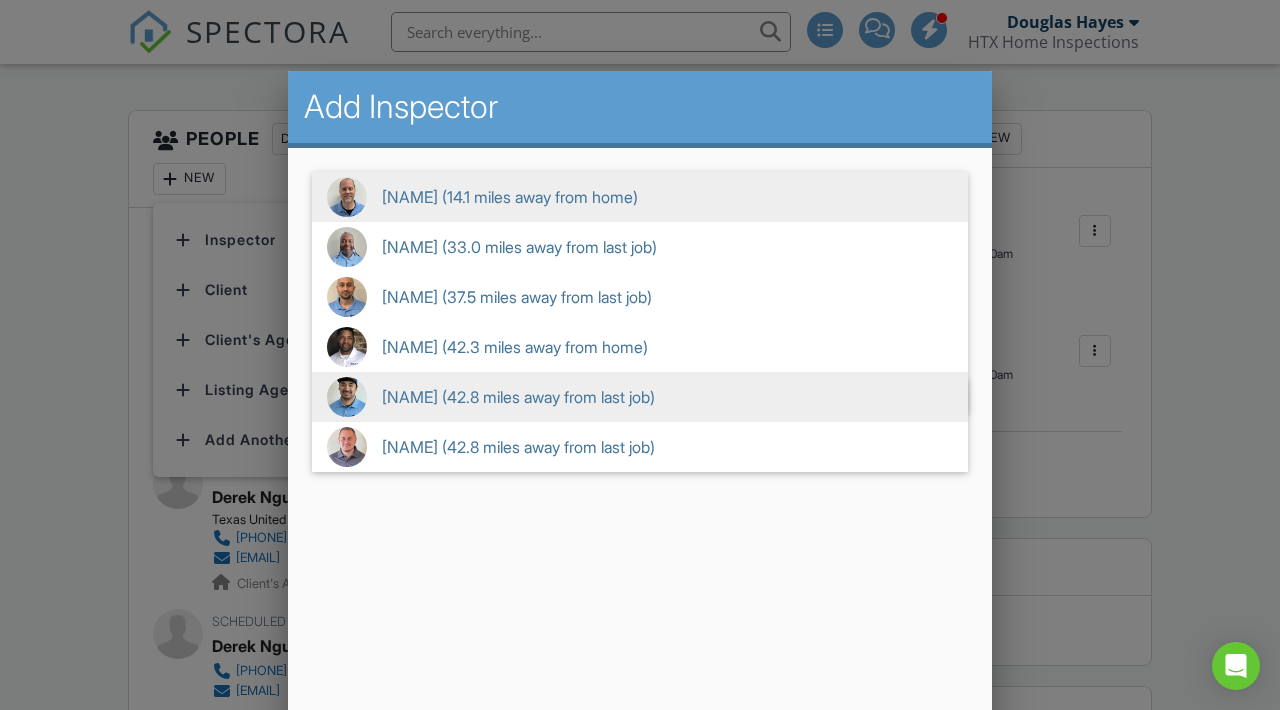click on "Donald Sellstrom (42.8 miles away from last job)" at bounding box center [640, 397] 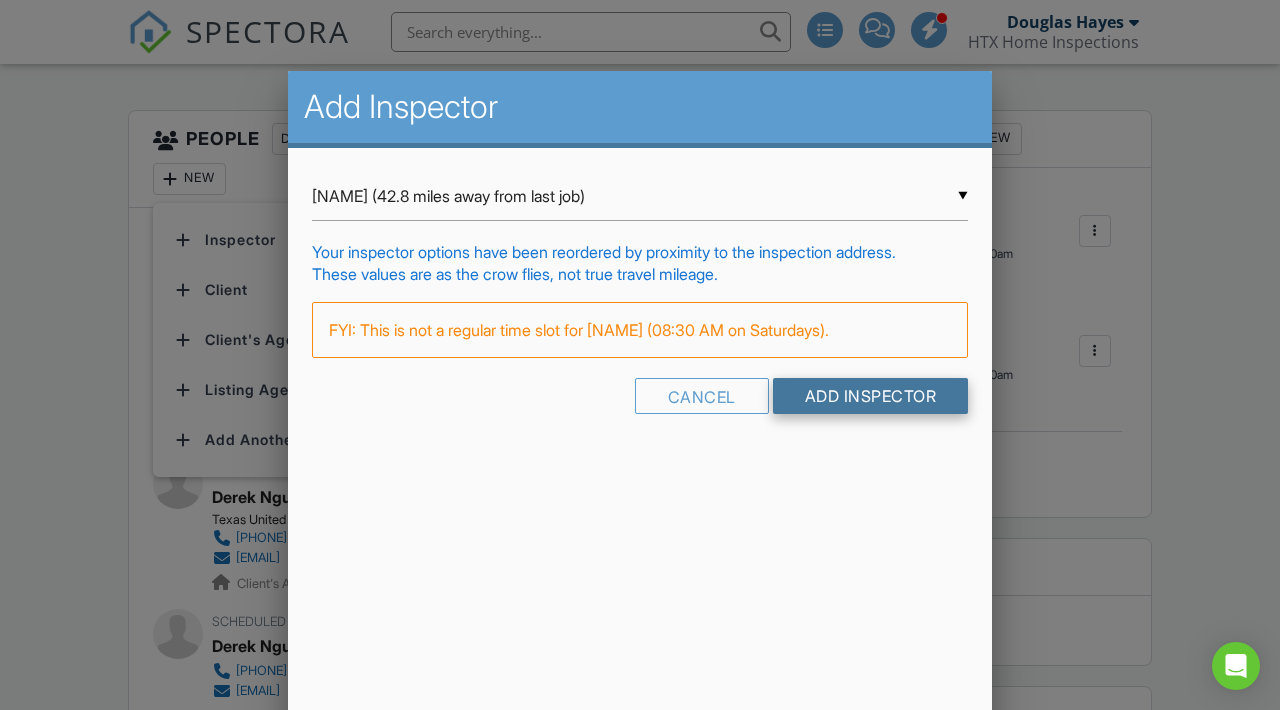 click on "Add Inspector" at bounding box center [871, 396] 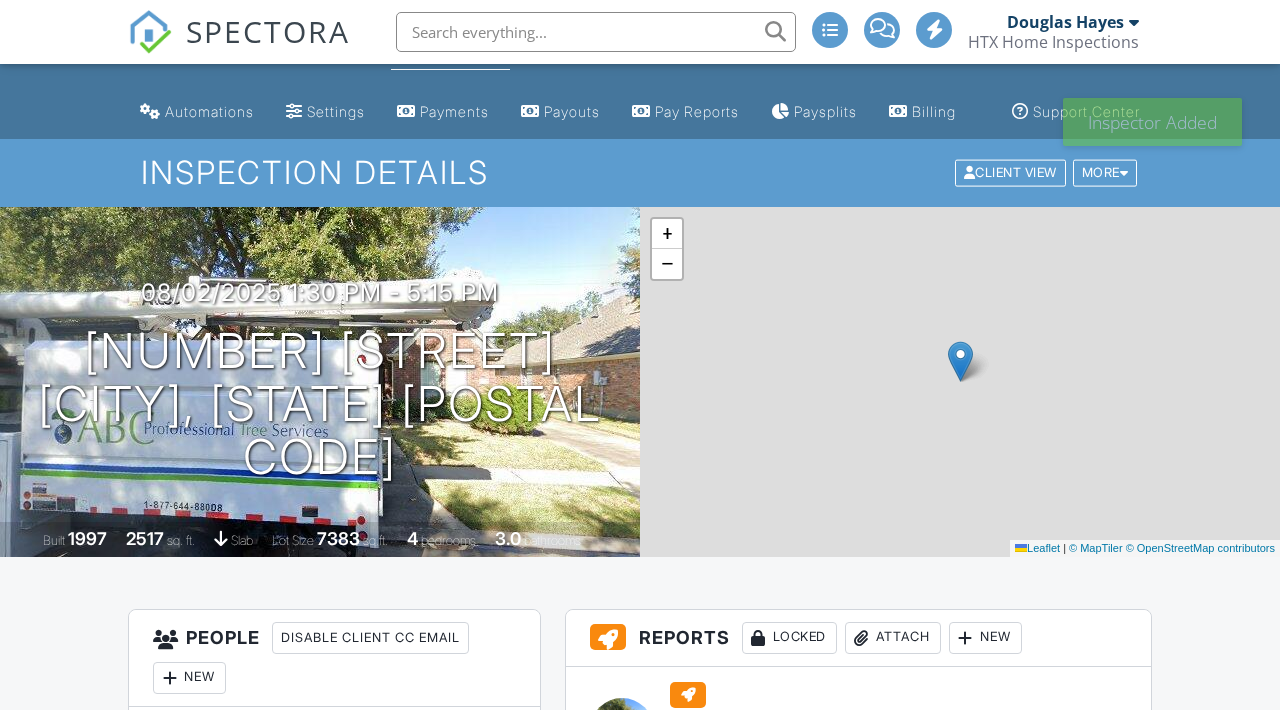 scroll, scrollTop: 171, scrollLeft: 0, axis: vertical 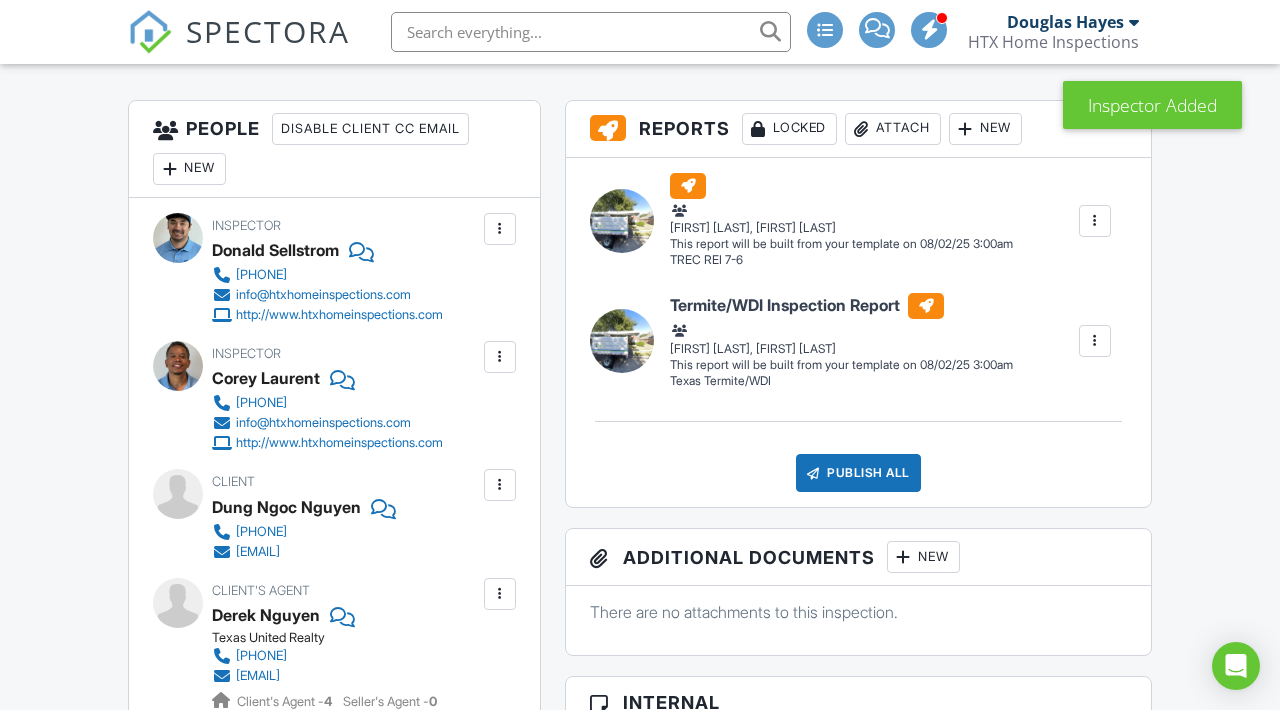 click at bounding box center (500, 357) 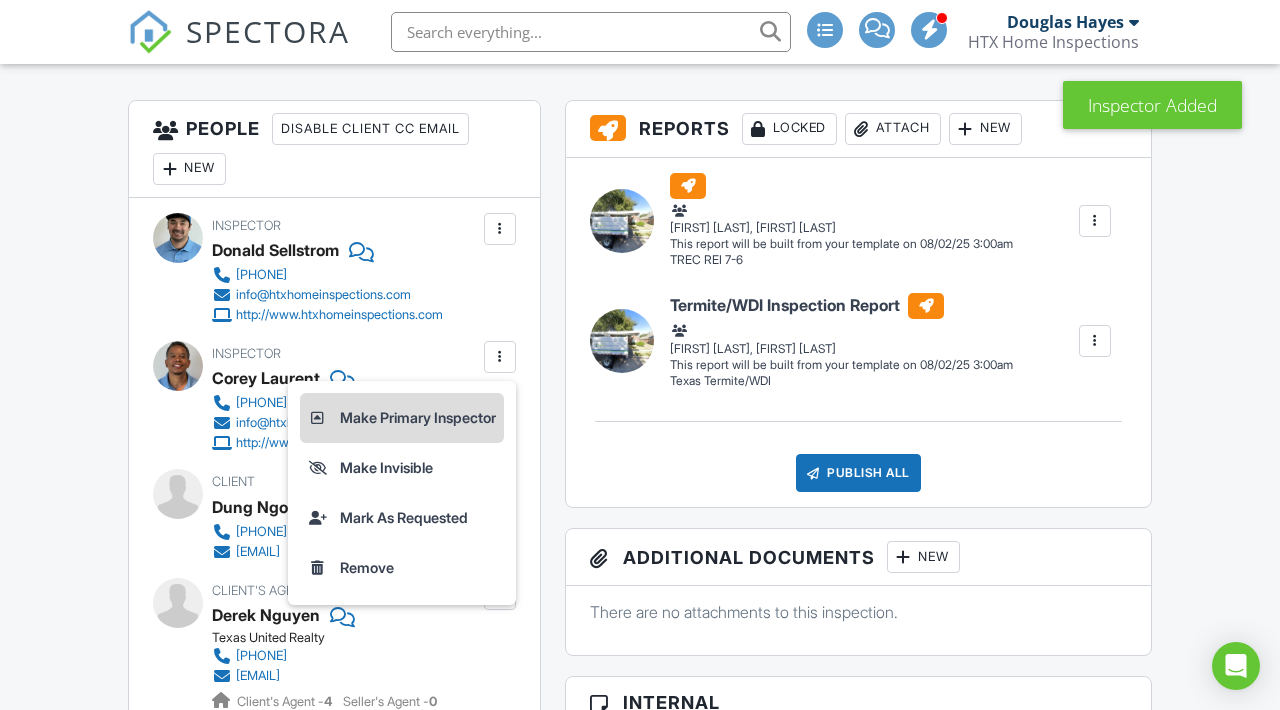 click on "Make Primary Inspector" at bounding box center (402, 418) 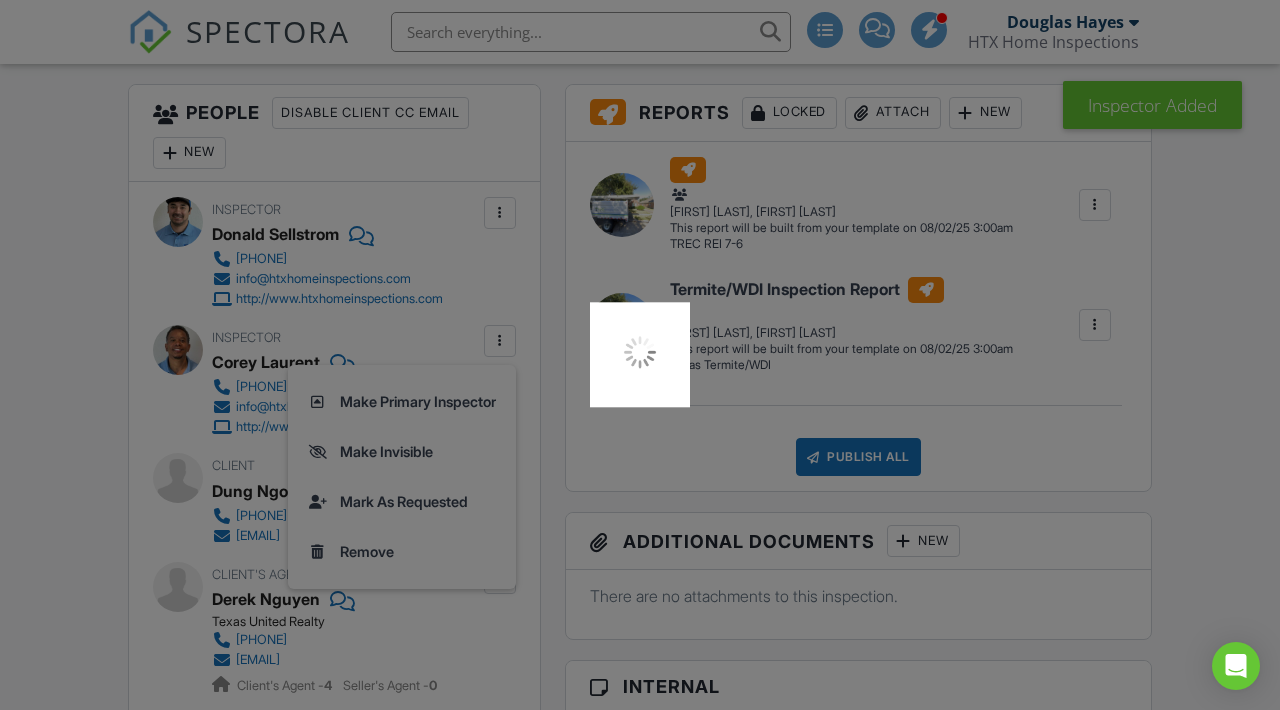 scroll, scrollTop: 567, scrollLeft: 0, axis: vertical 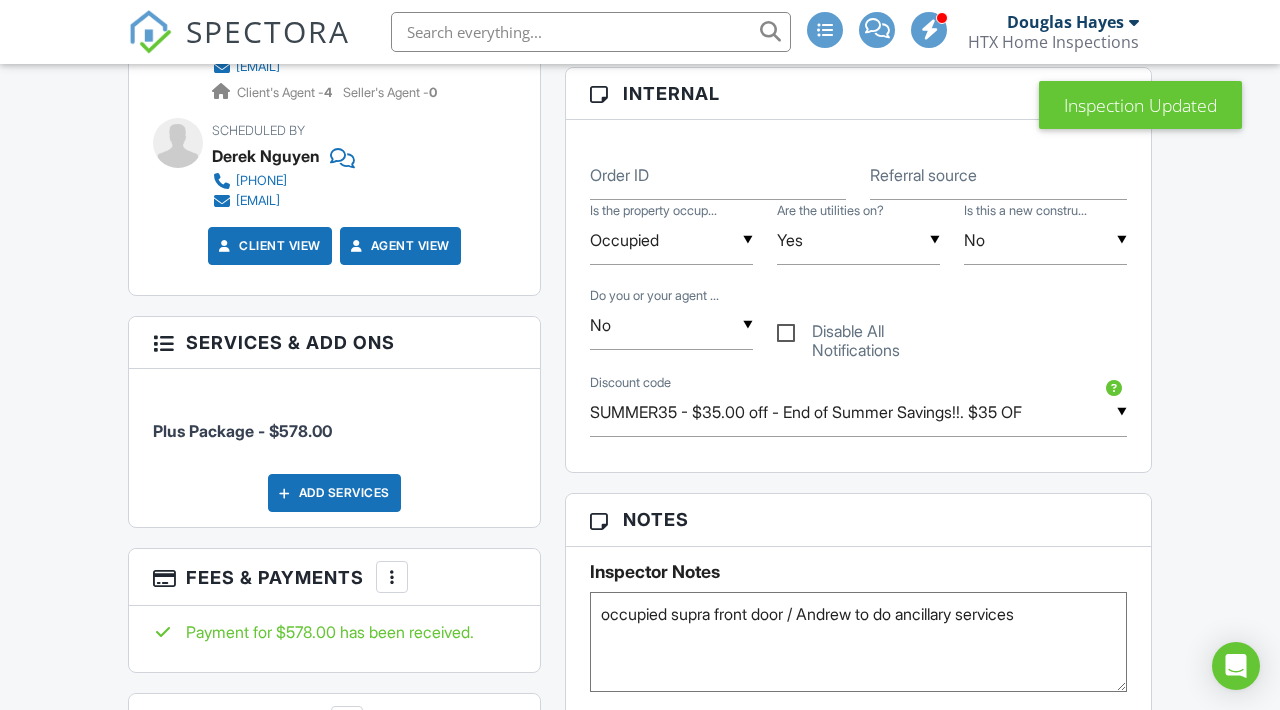 click on "Referral source" at bounding box center (923, 175) 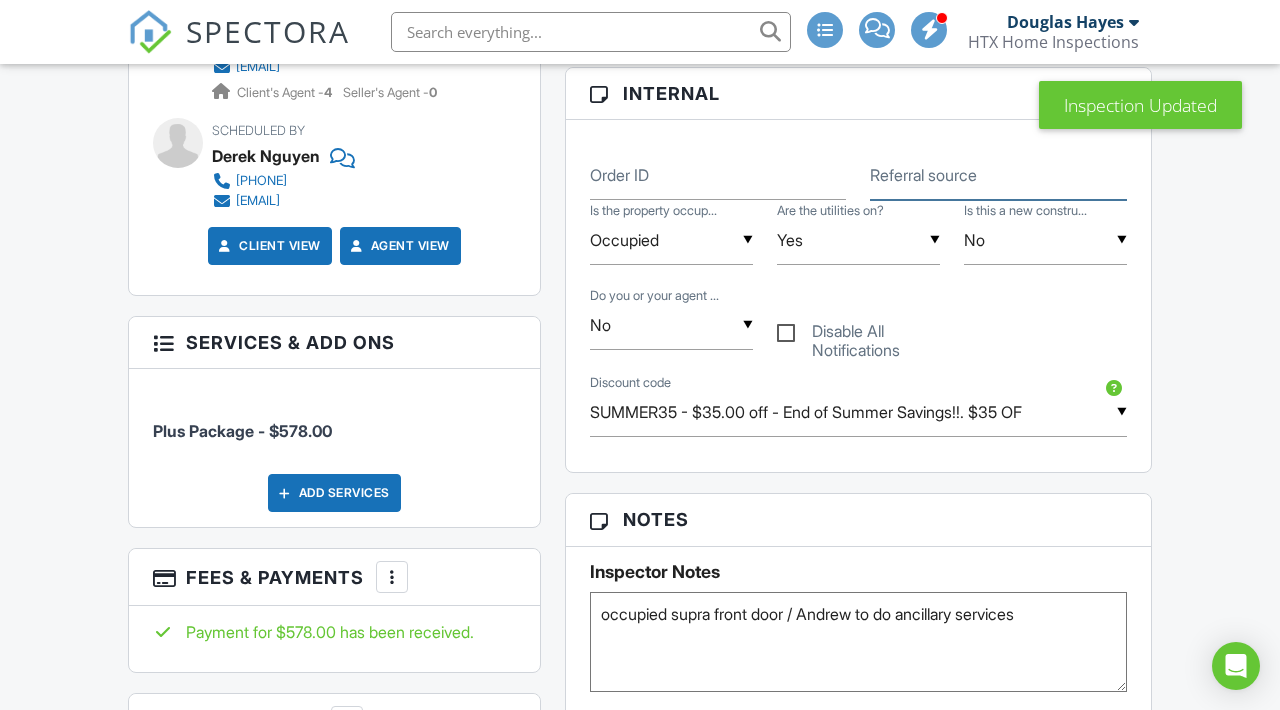 click on "Referral source" at bounding box center (998, 175) 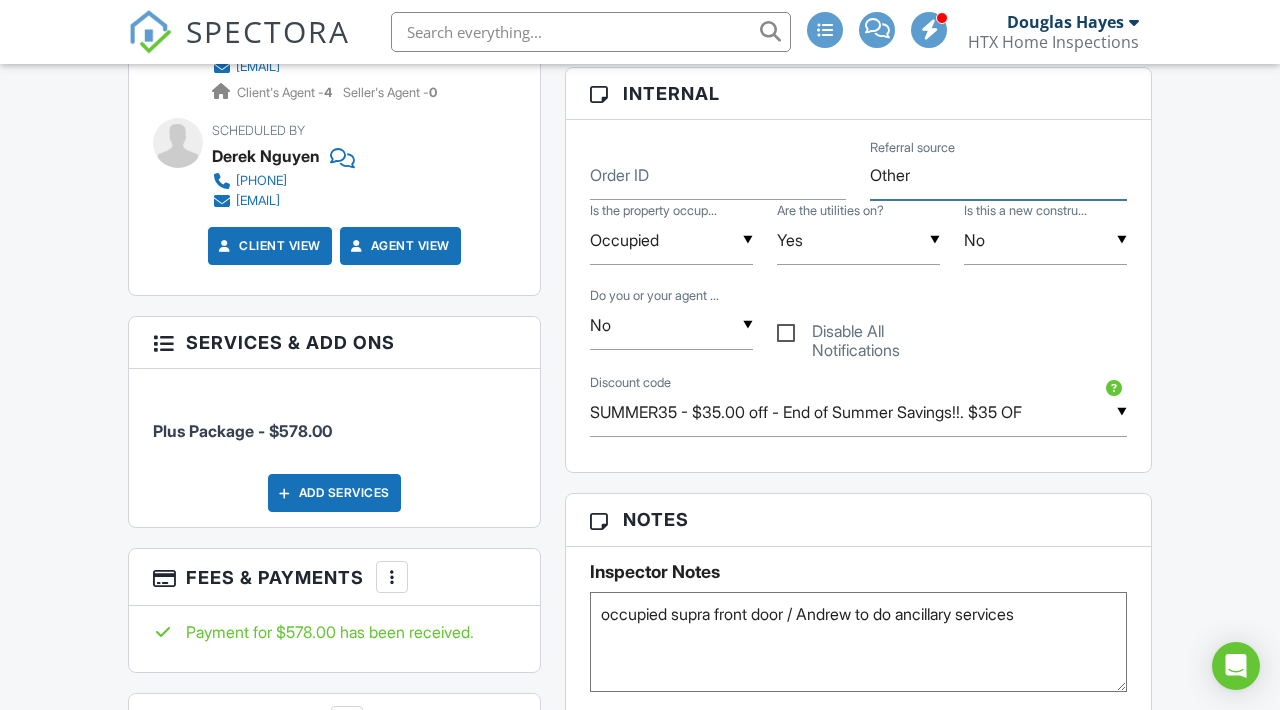 type on "Other" 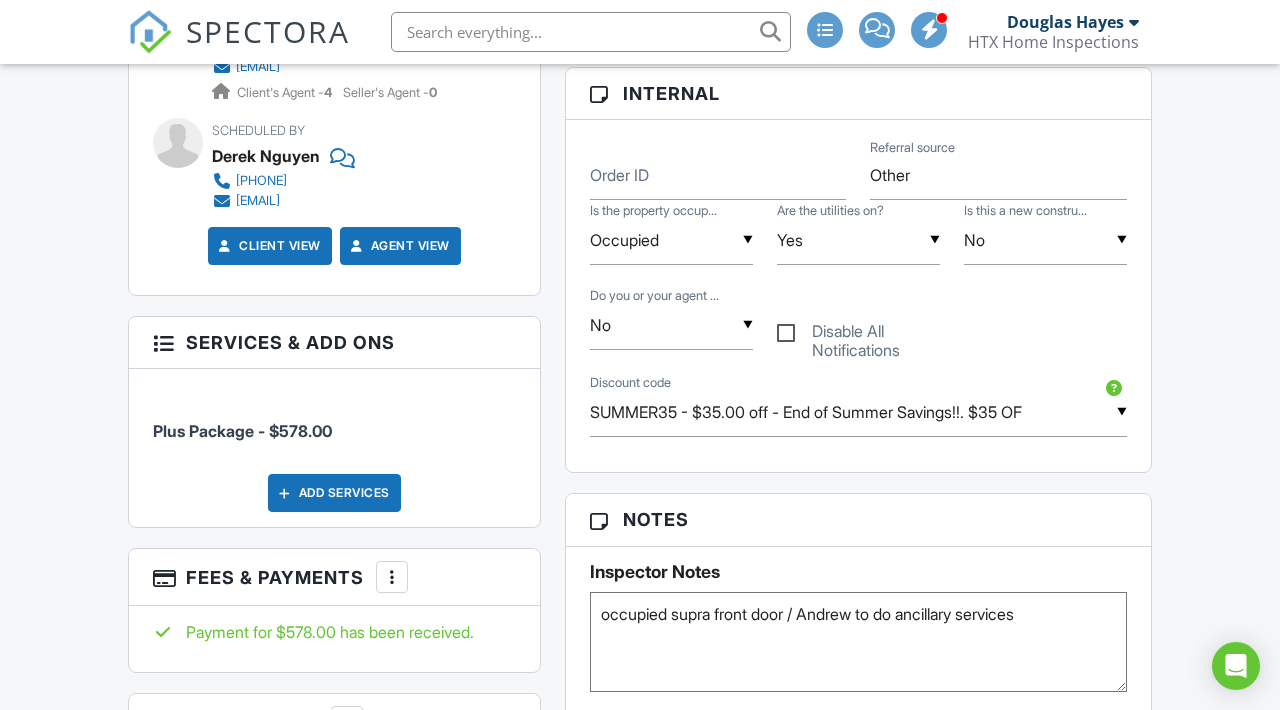 click on "▼ No Yes No
Yes
No
Do you or your agent ...
Disable All Notifications" at bounding box center (858, 329) 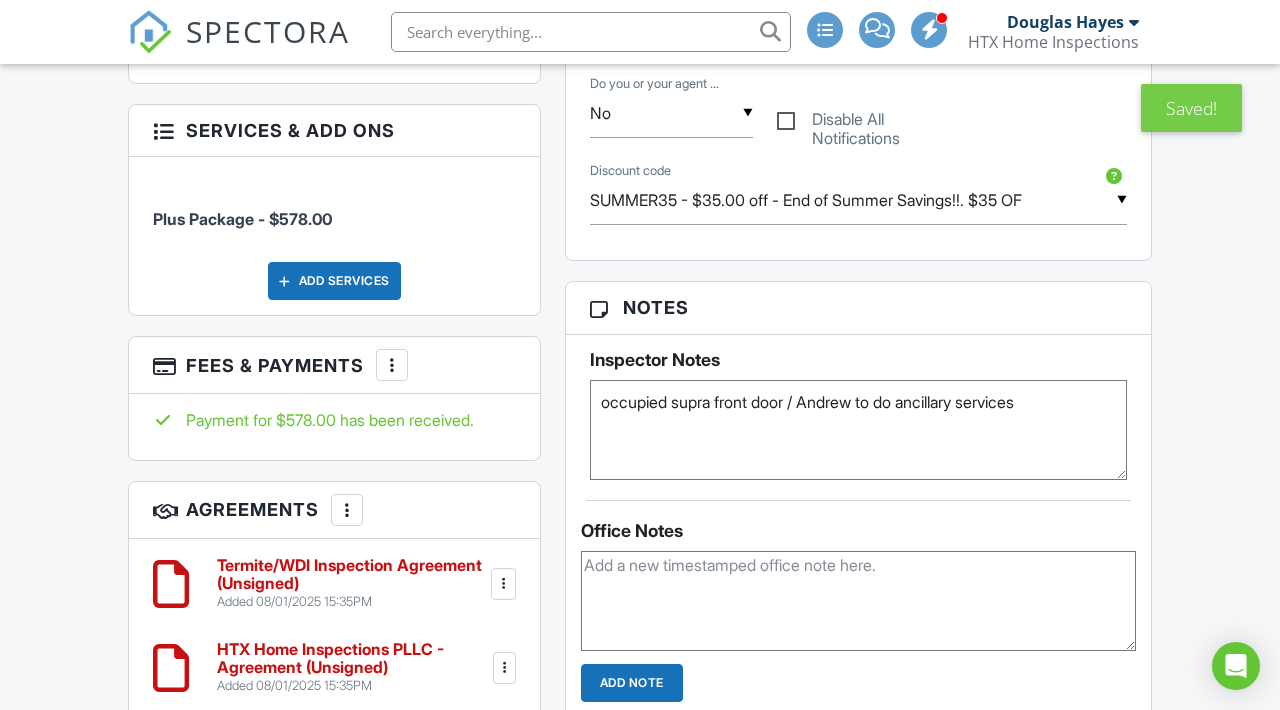 scroll, scrollTop: 1382, scrollLeft: 0, axis: vertical 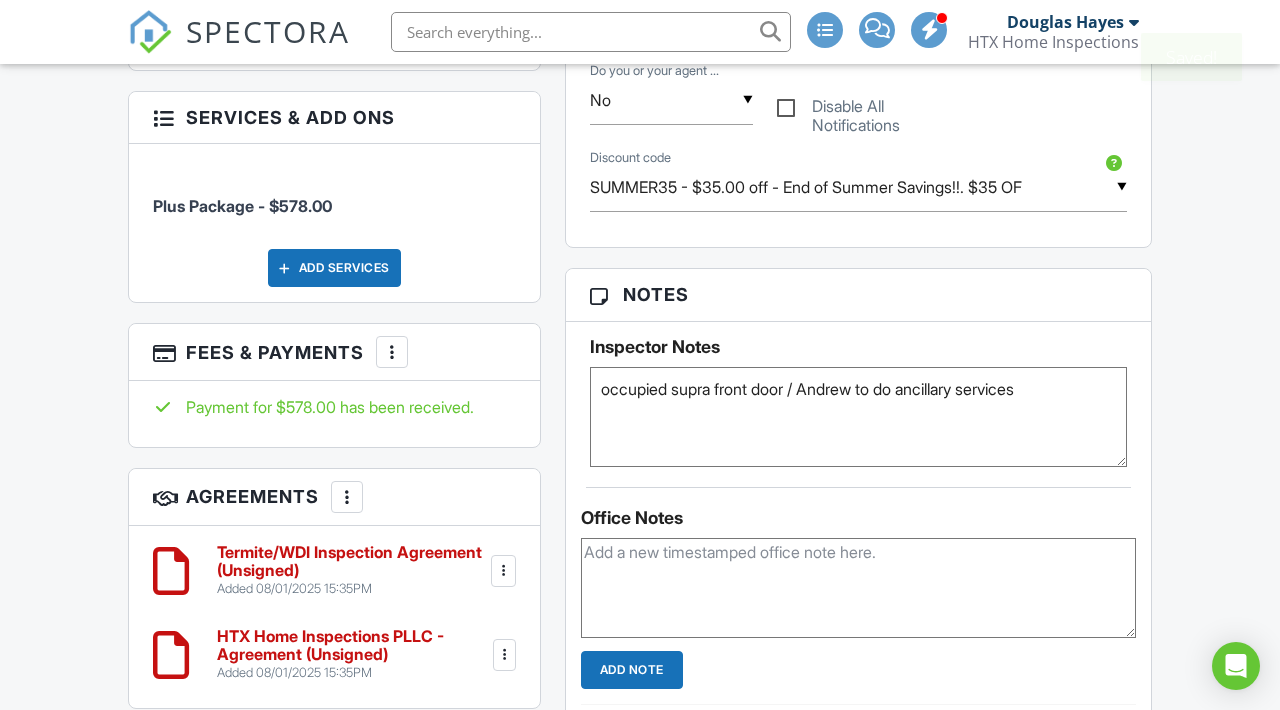 click on "occupied supra front door / Andrew to do ancillary services" at bounding box center (858, 417) 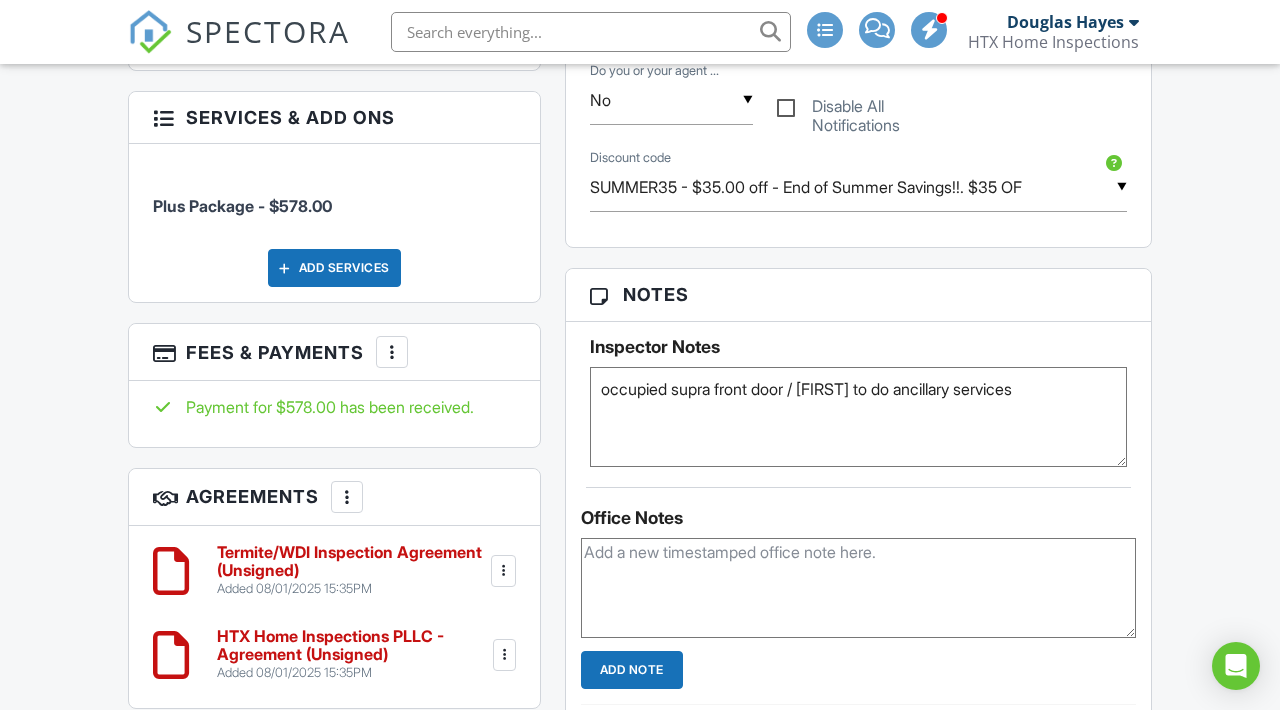 click on "occupied supra front door / Andrew to do ancillary services" at bounding box center [858, 417] 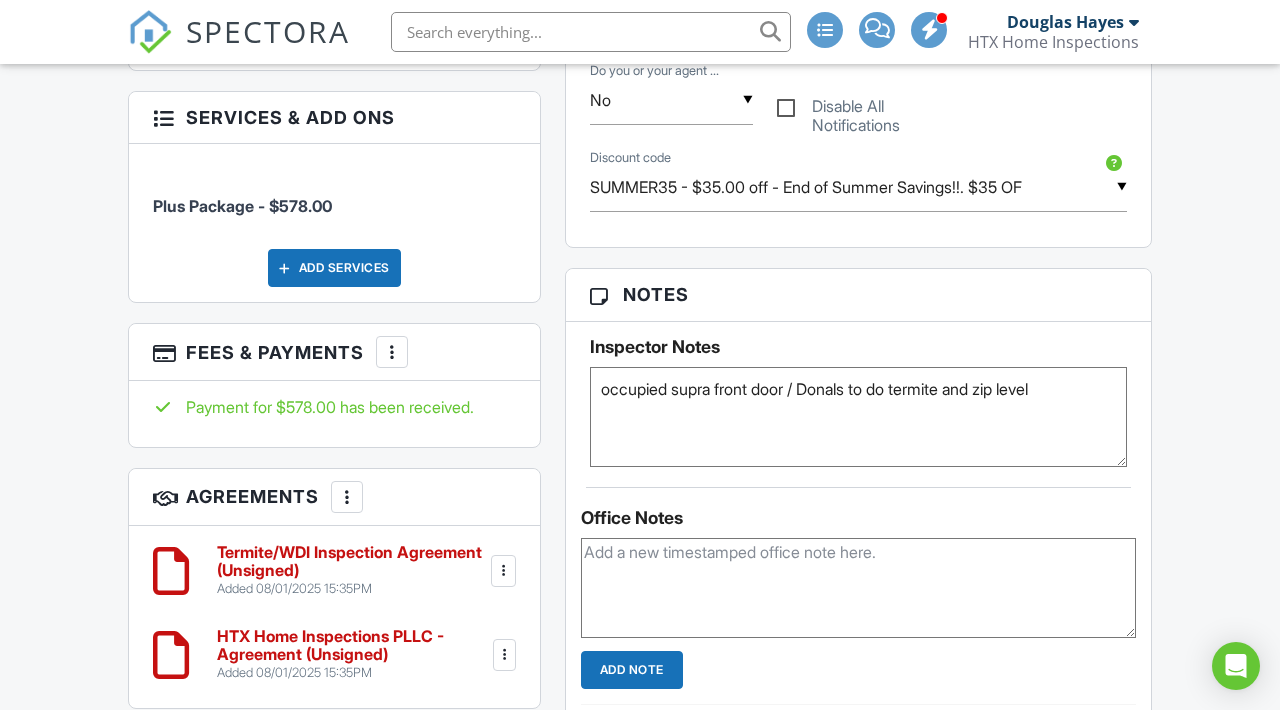 type on "occupied supra front door / Donals to do termite and zip level" 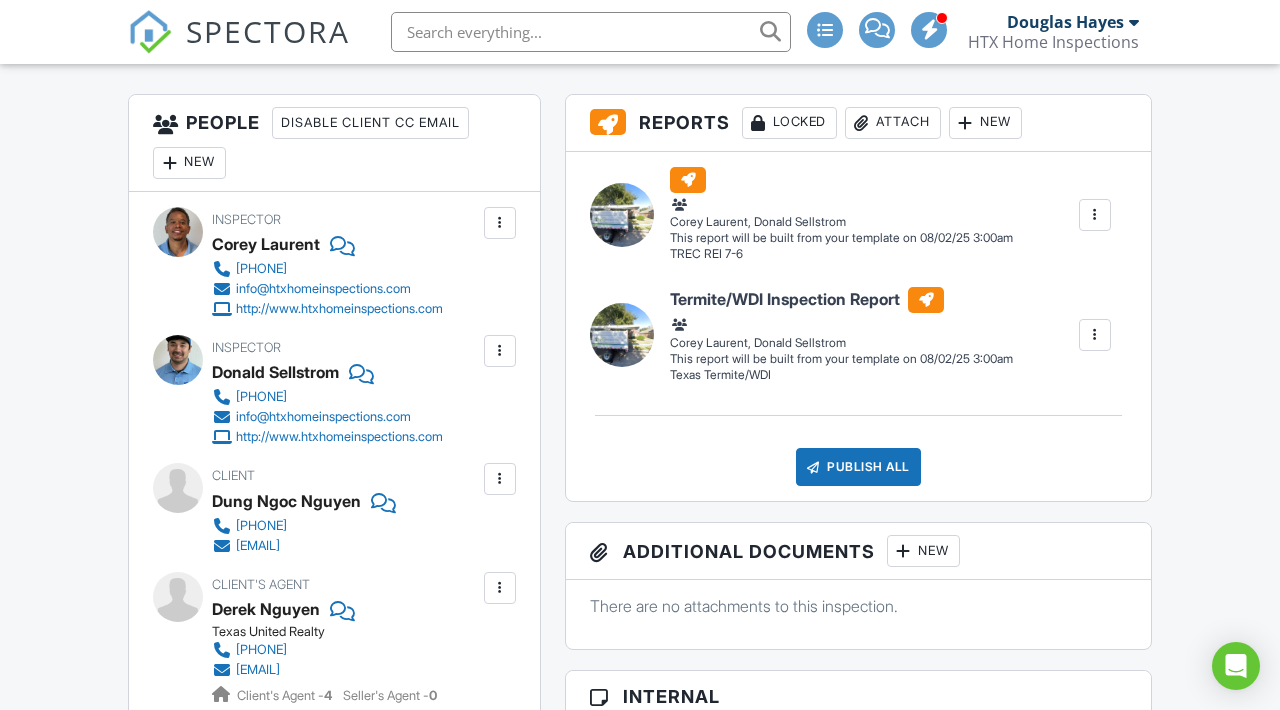 scroll, scrollTop: 549, scrollLeft: 0, axis: vertical 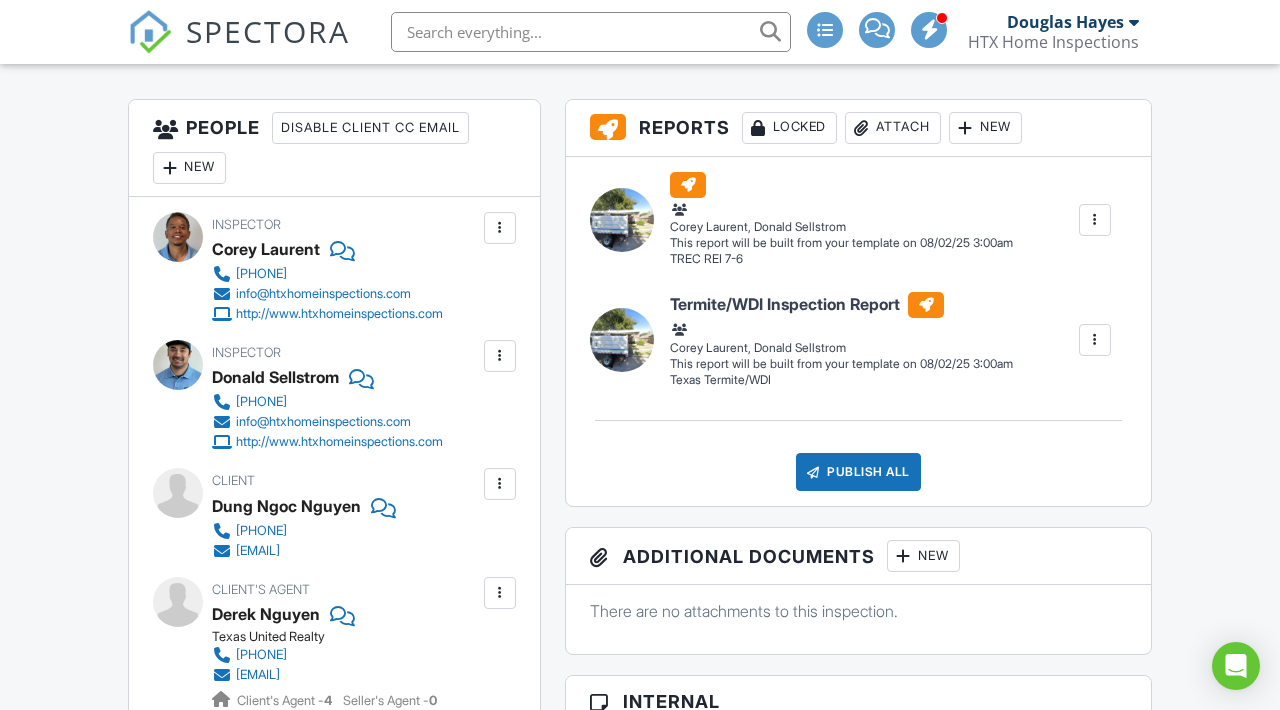 click at bounding box center [1095, 340] 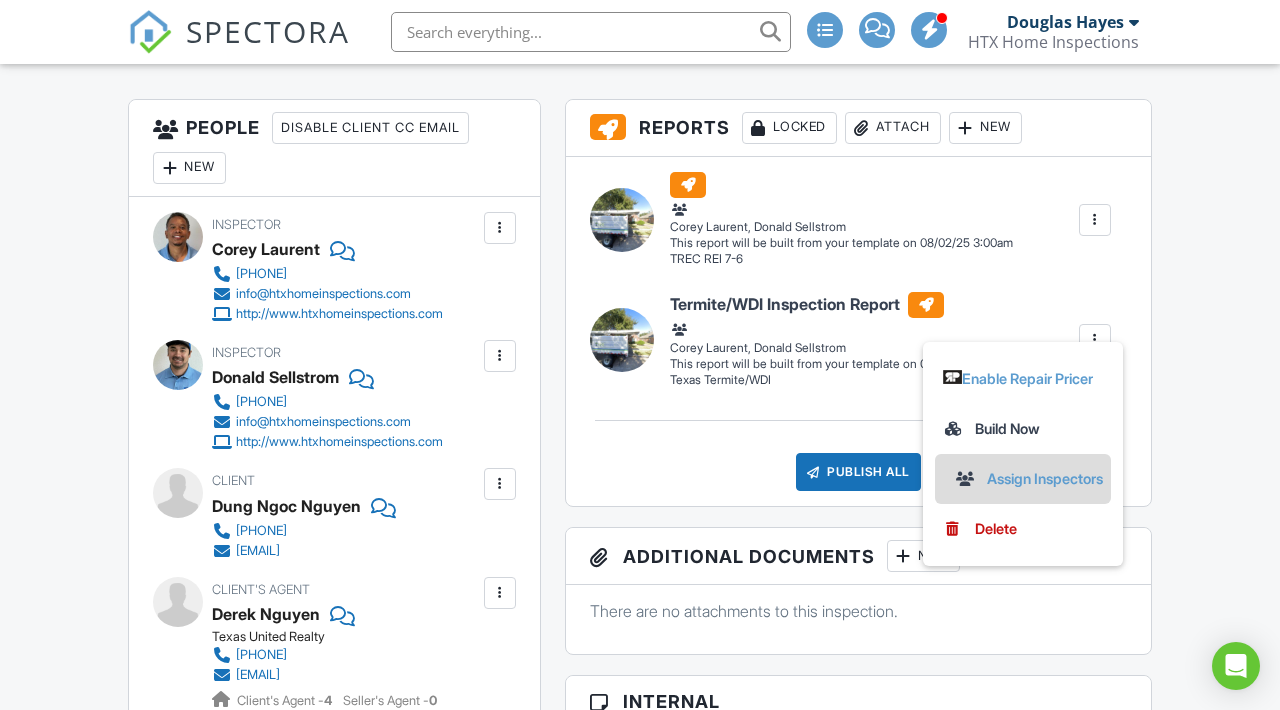 click on "Assign Inspectors" at bounding box center [1035, 479] 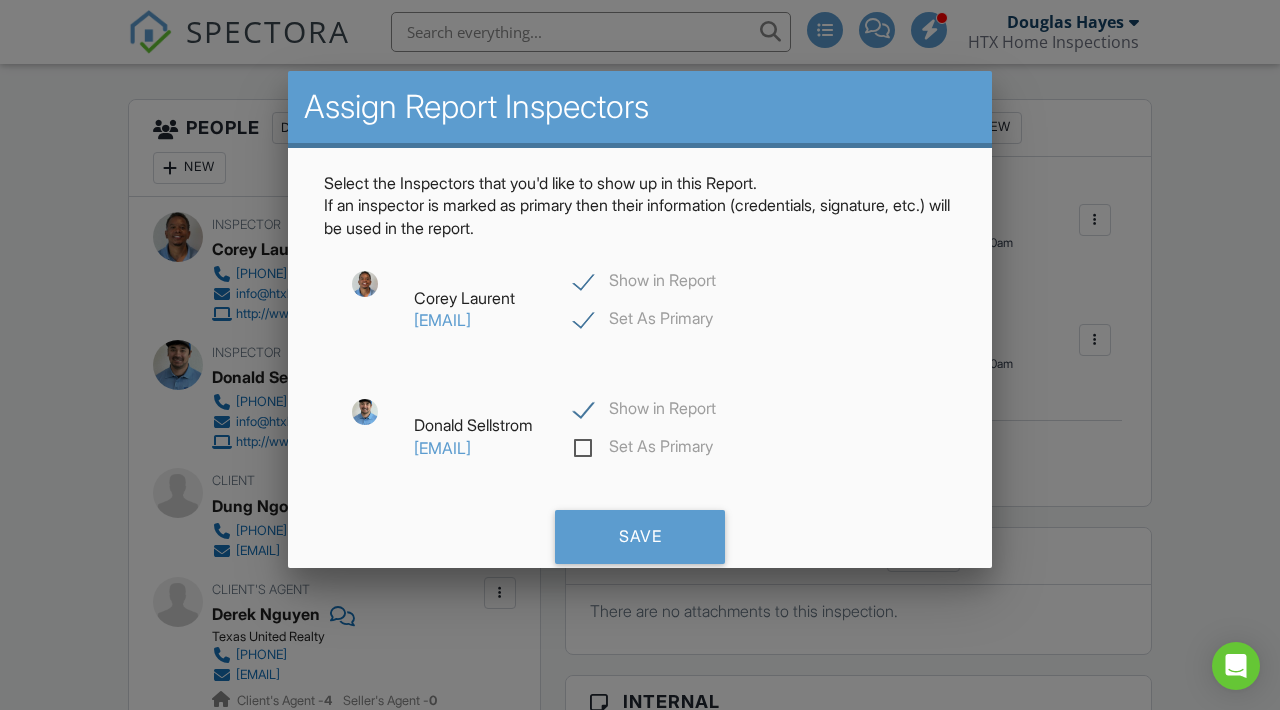 click on "Set As Primary" at bounding box center [643, 449] 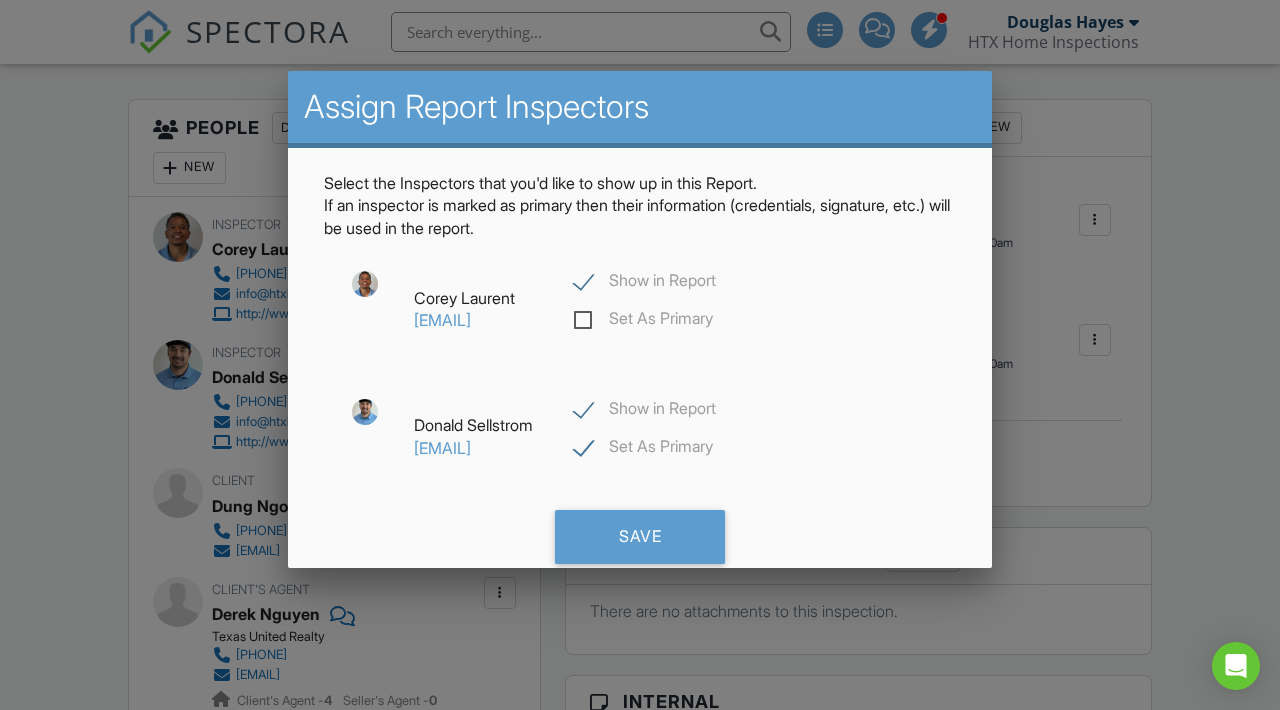 checkbox on "false" 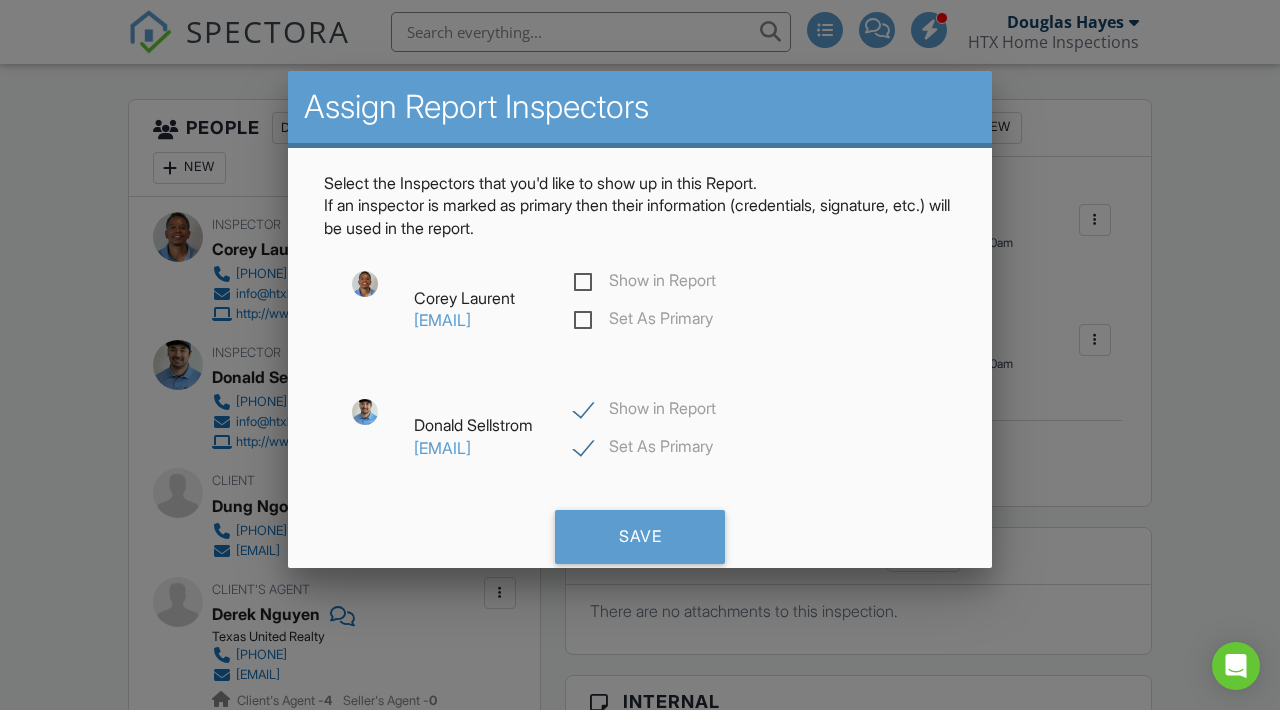 checkbox on "false" 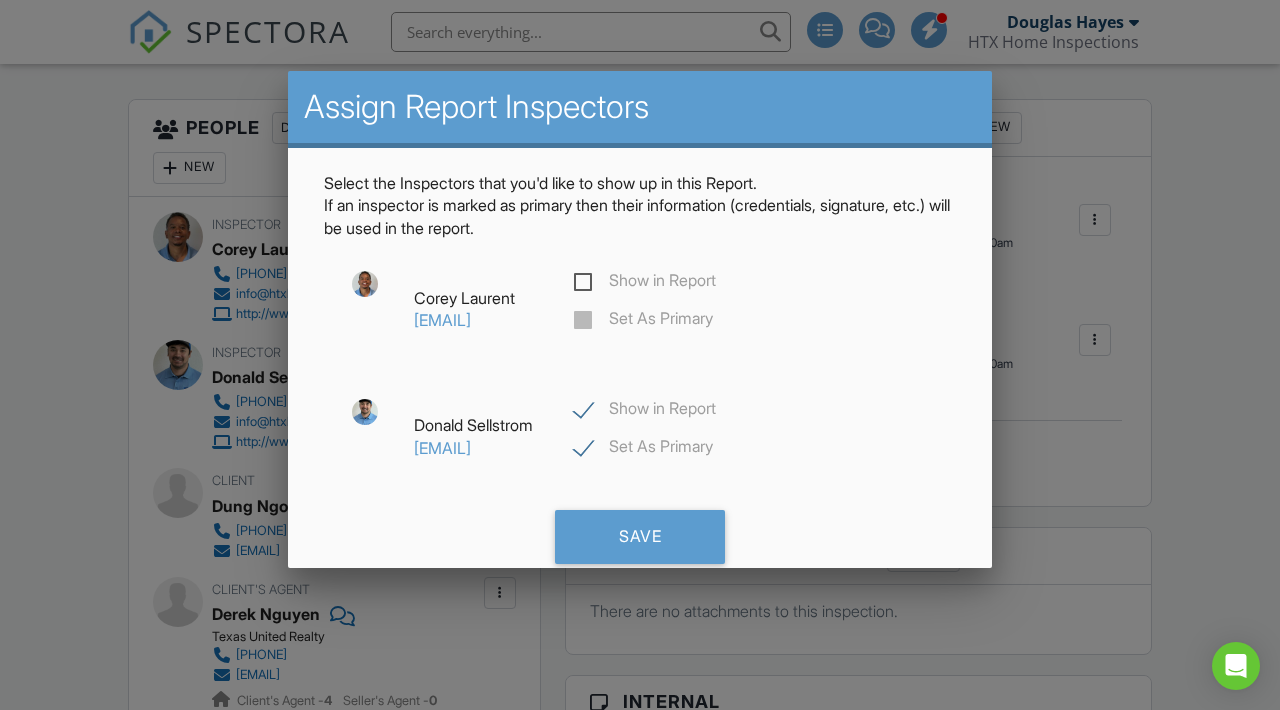 click at bounding box center [640, 344] 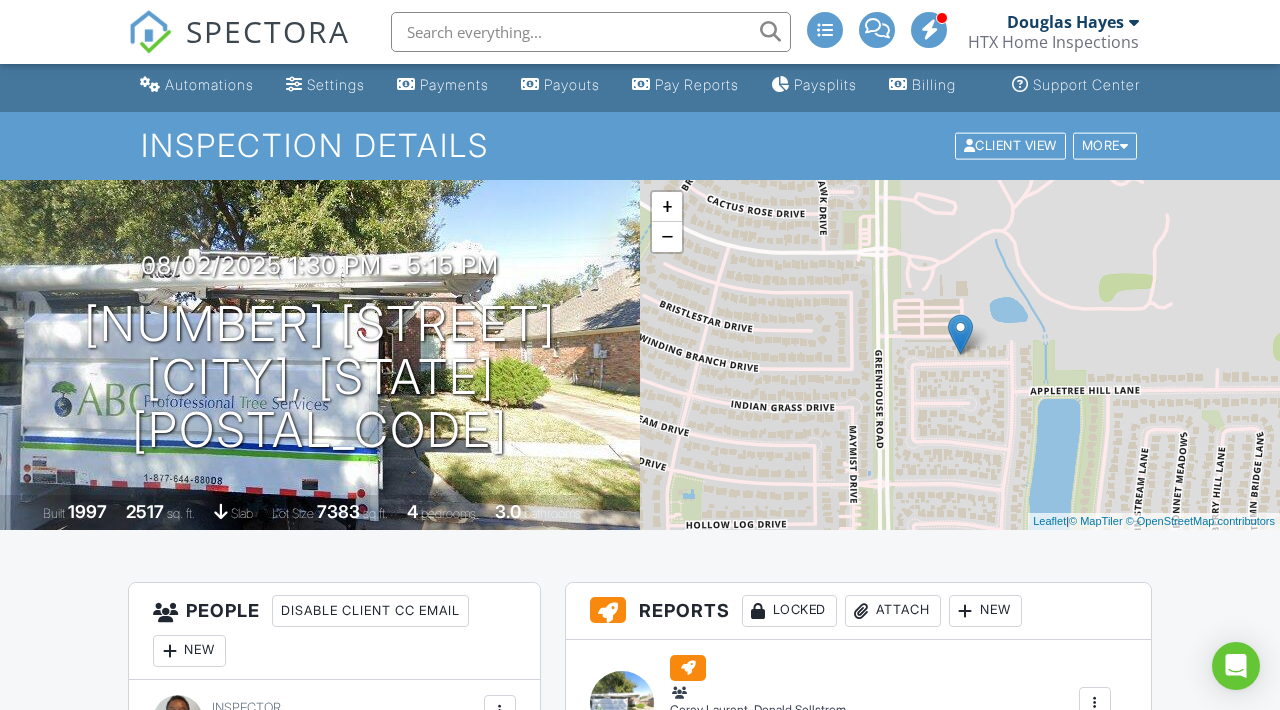 scroll, scrollTop: 0, scrollLeft: 0, axis: both 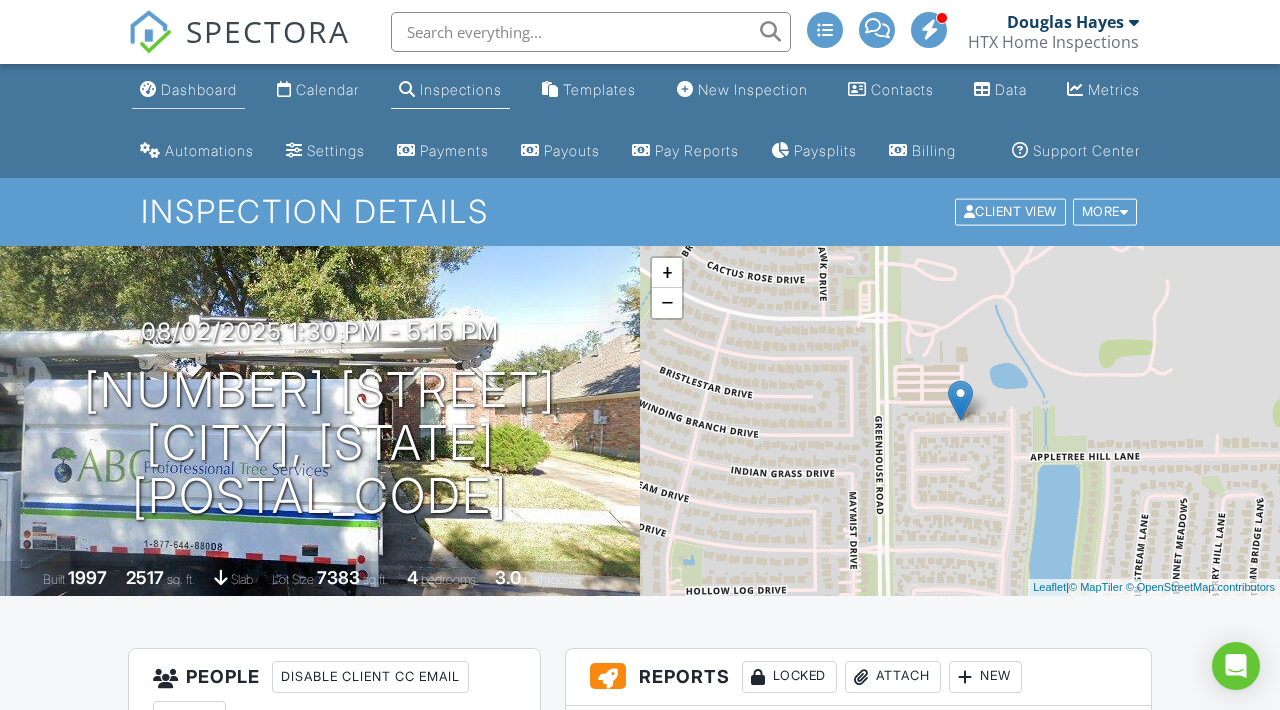 click on "Dashboard" at bounding box center (199, 89) 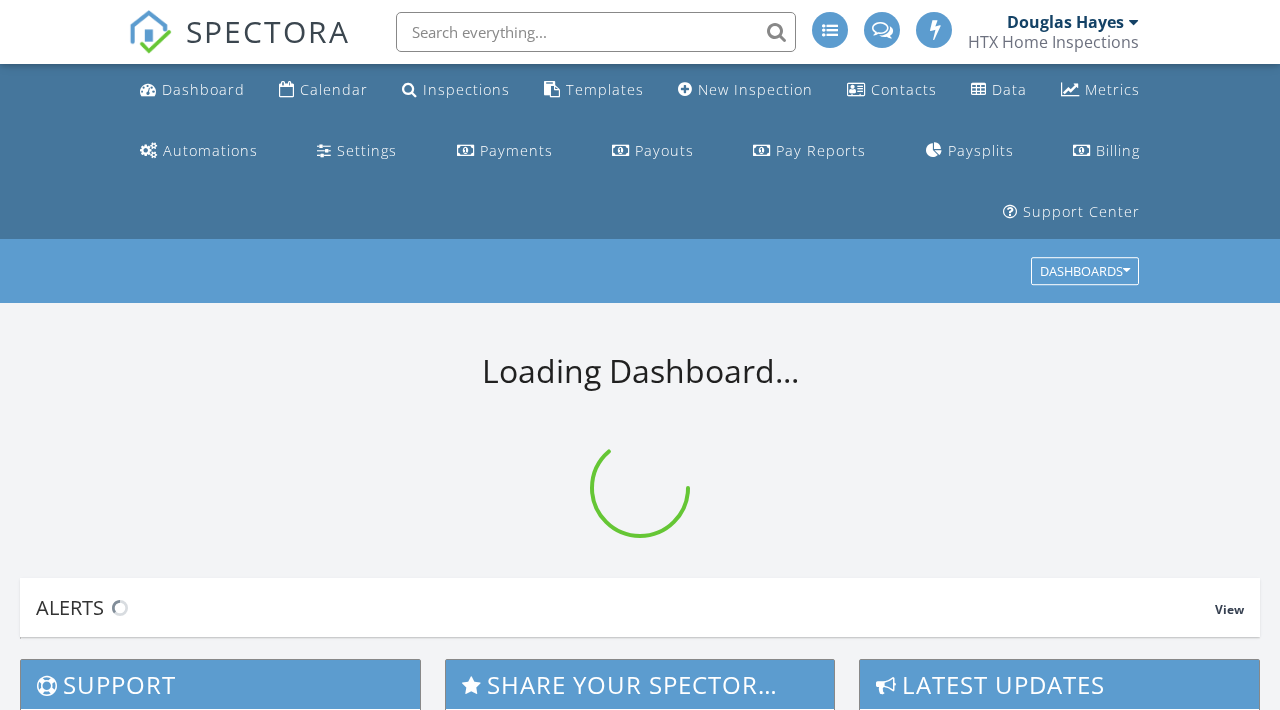scroll, scrollTop: 0, scrollLeft: 0, axis: both 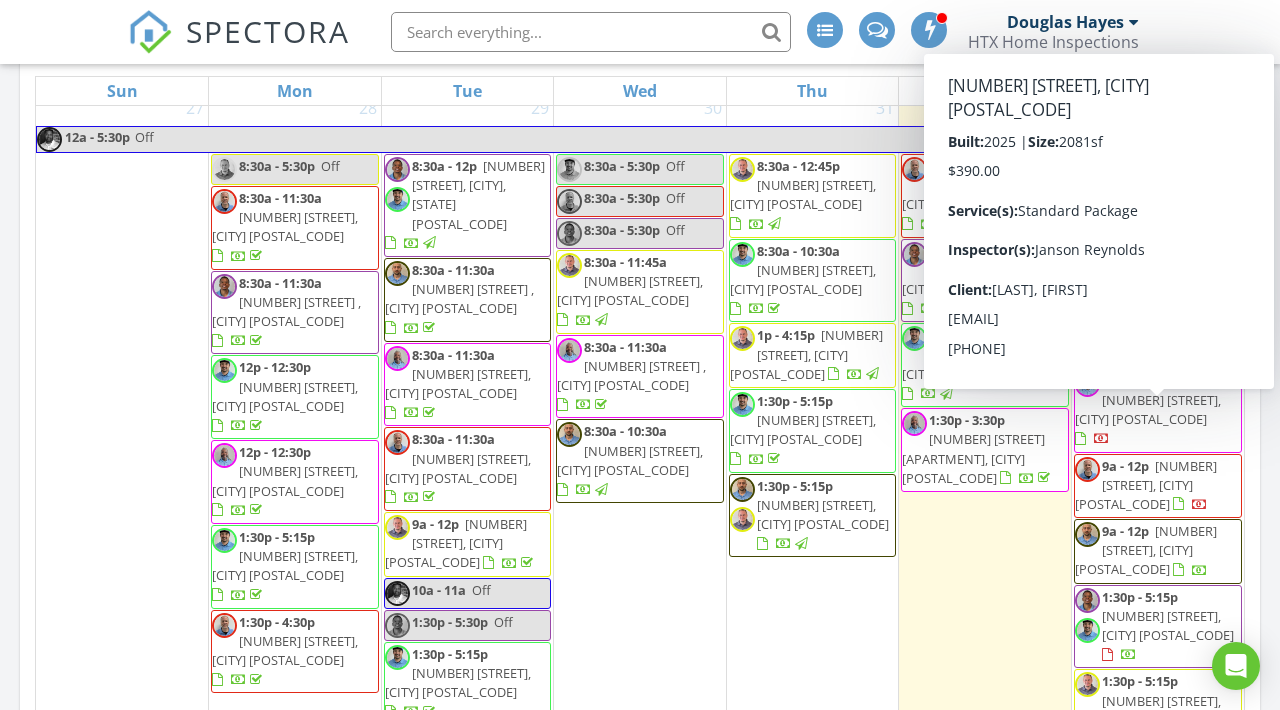 click on "Today
All Inspectors
8:30 am
810 Blue Stone Dr, Beasley, TX 77417
Corey Laurent
42 minutes drive time   19.1 miles       8:30 am
3602 Cardinal Pointe Dr, Angleton, TX 77515
Janson Reynolds
1 hours and 10 minutes drive time   46.7 miles       12:00 pm
31243 Anna Mdws Dr, Fulshear, TX 77441
Donald Sellstrom
1 hours and 9 minutes drive time   52.4 miles       1:30 pm
886 Wakefield Dr D, Houston, TX 77018
Jermaine Rockamore
33 minutes drive time   22.5 miles       New Inspection     New Quote         Map               1 1 1 1 + − North Grand Parkway West, West Grand Parkway North 84.4 km, 1 h 9 min Head southeast on Young Oak Street 30 m" at bounding box center (640, 300) 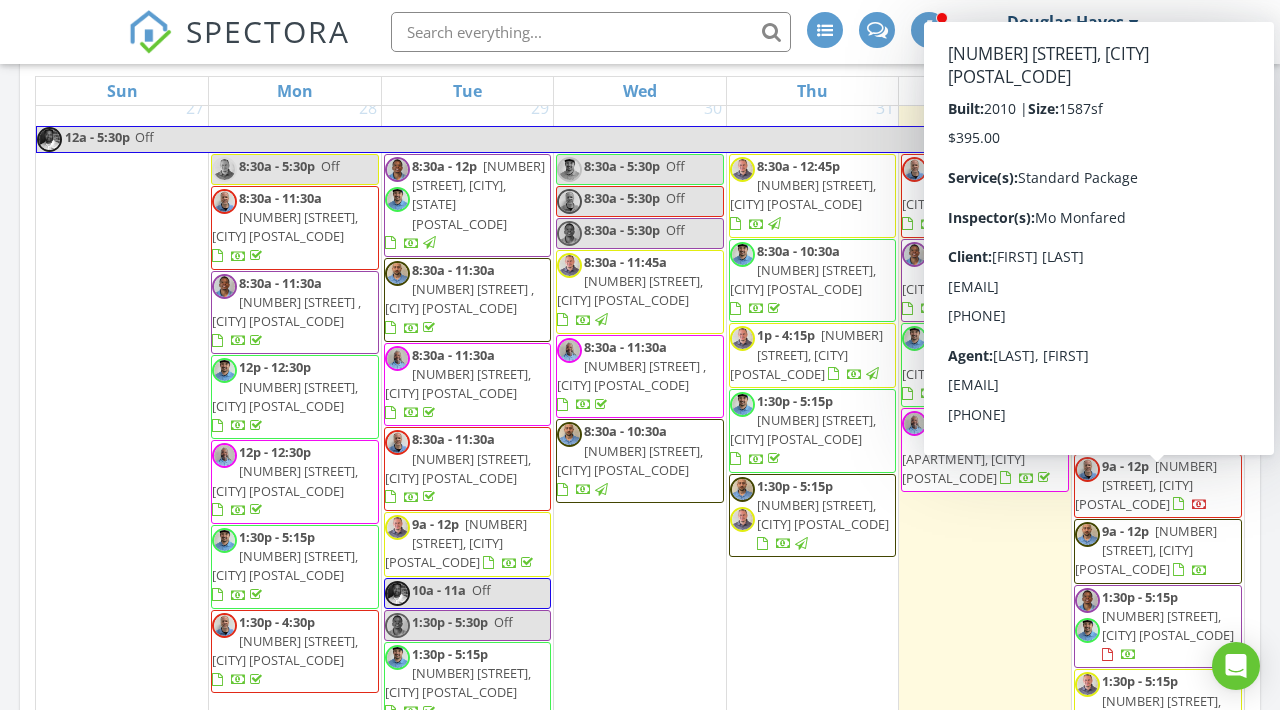 click on "[NUMBER] [STREET], [CITY] [POSTAL_CODE]" at bounding box center (1146, 550) 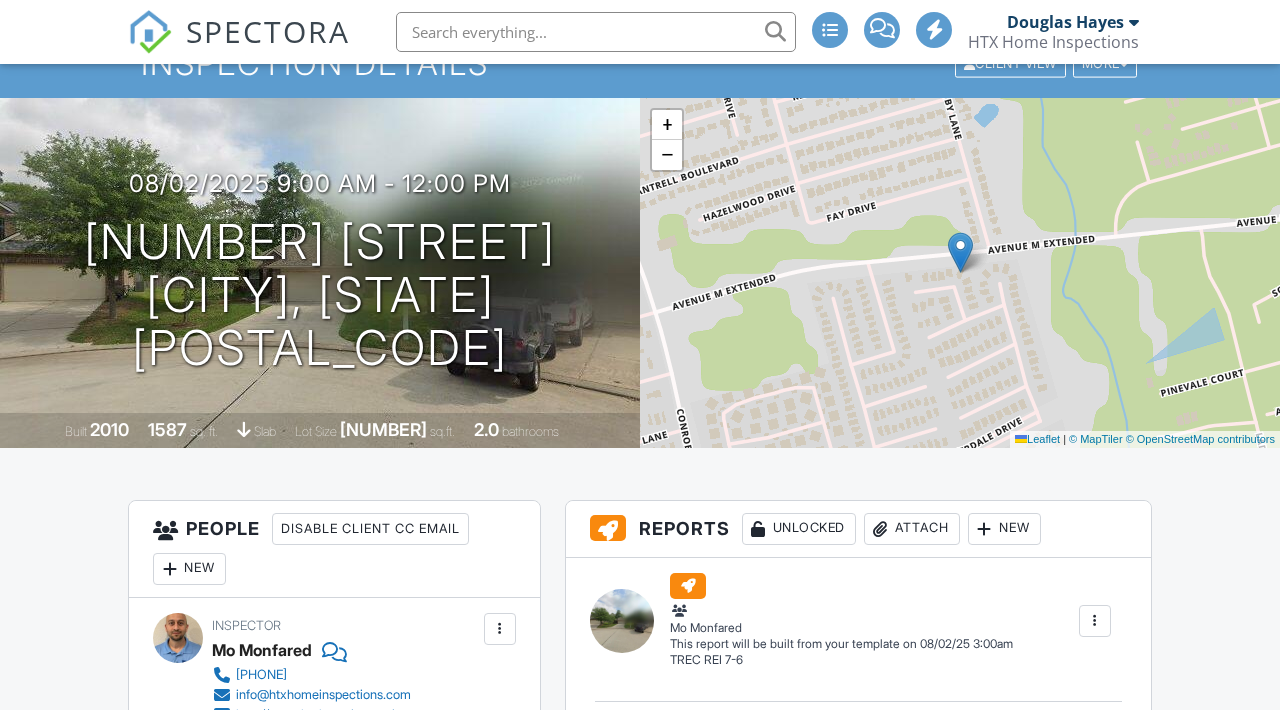 scroll, scrollTop: 347, scrollLeft: 0, axis: vertical 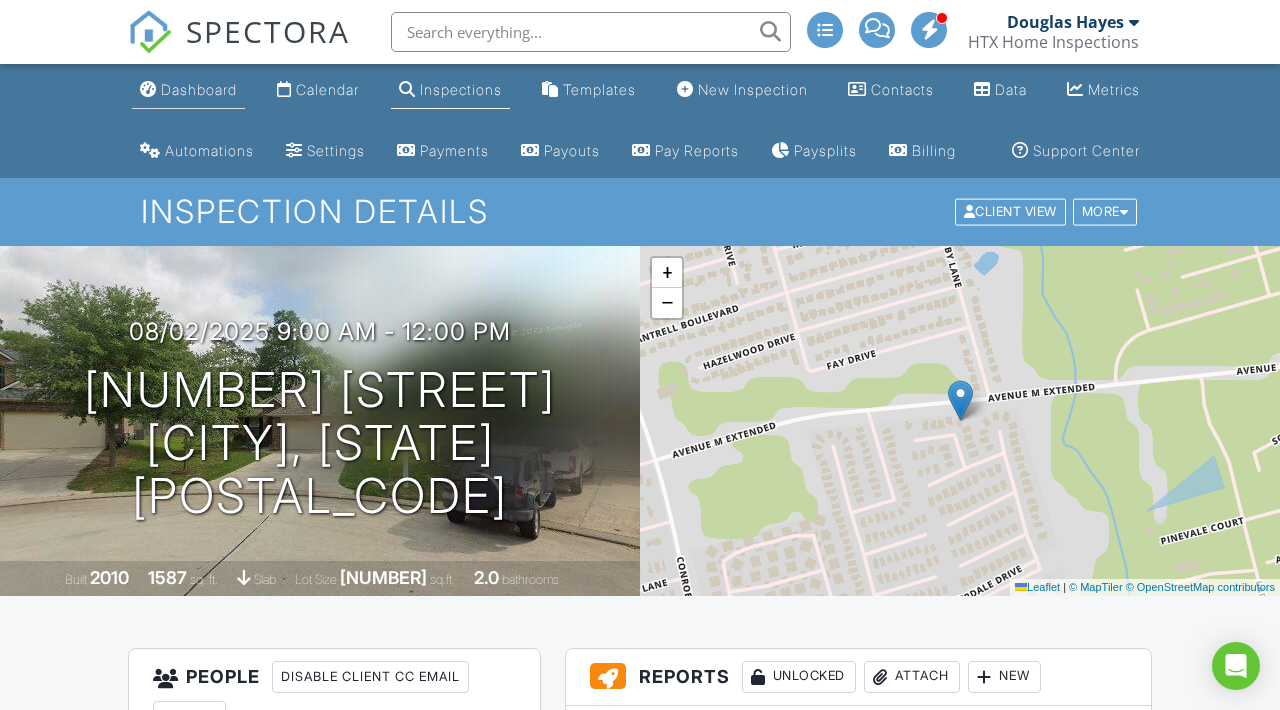 click on "Dashboard" at bounding box center [199, 89] 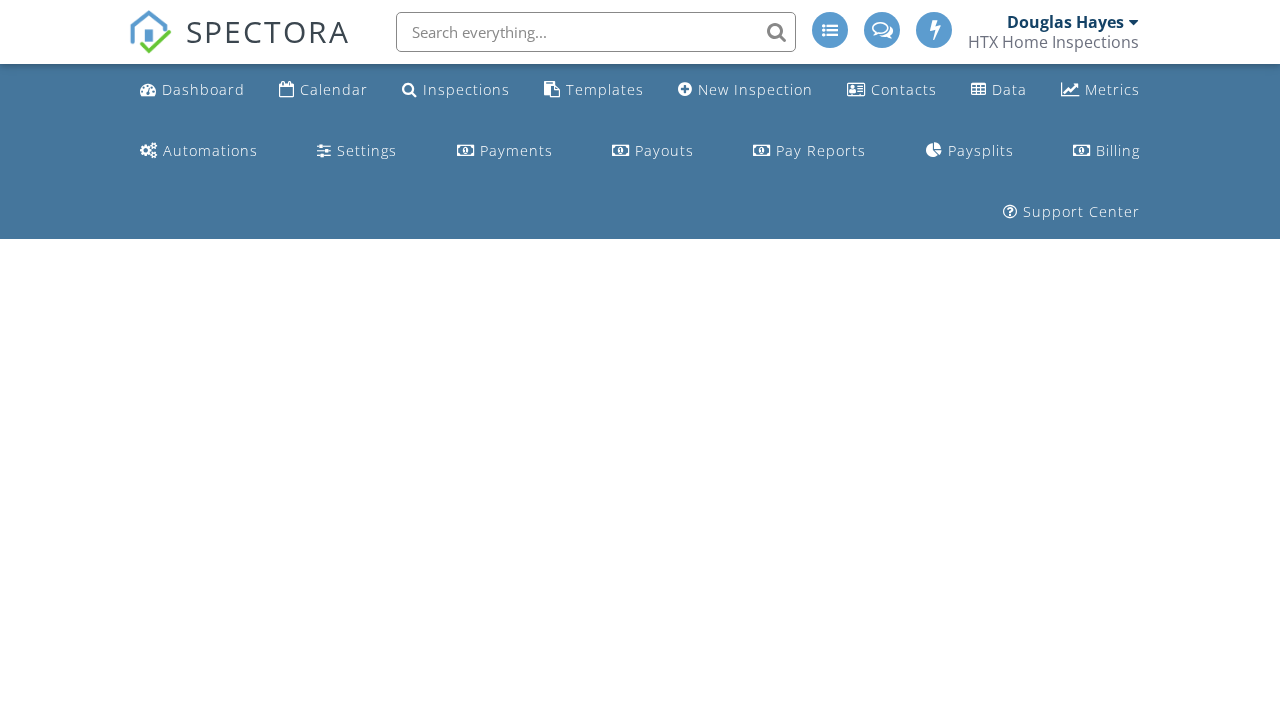 scroll, scrollTop: 0, scrollLeft: 0, axis: both 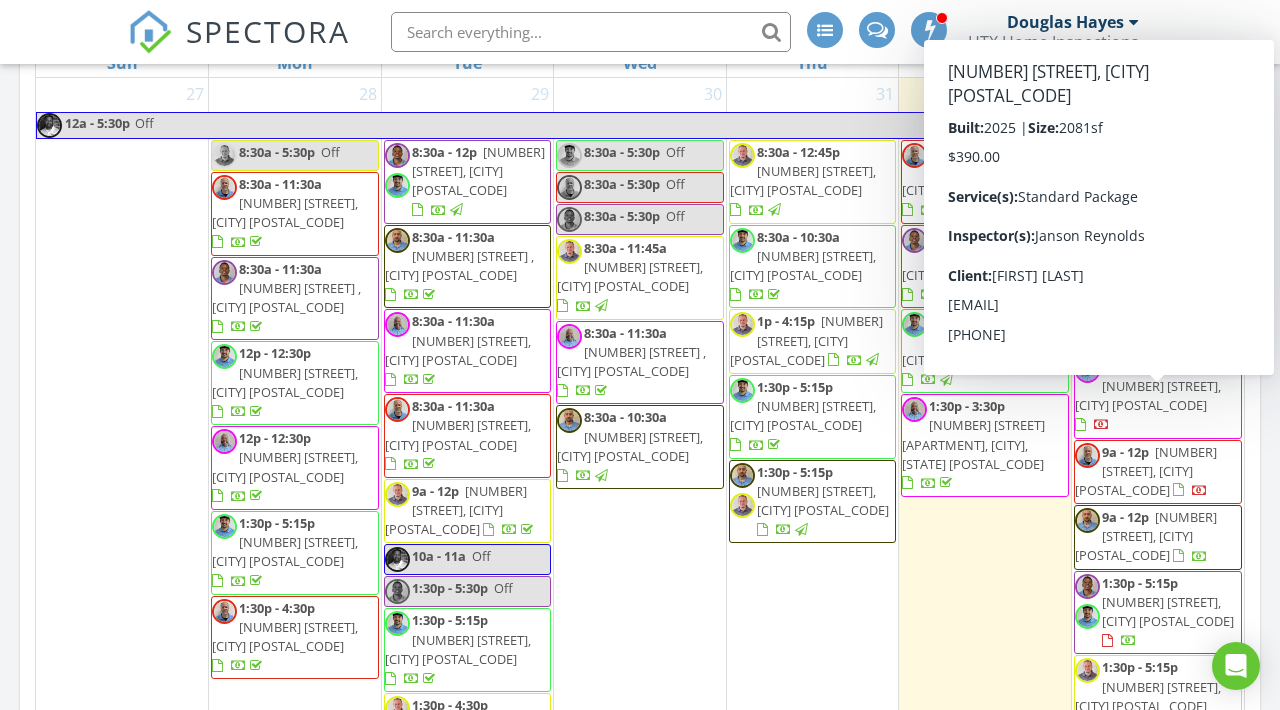 click on "[TIME]
[NUMBER] [STREET], [CITY] [POSTAL_CODE]" at bounding box center (1158, 472) 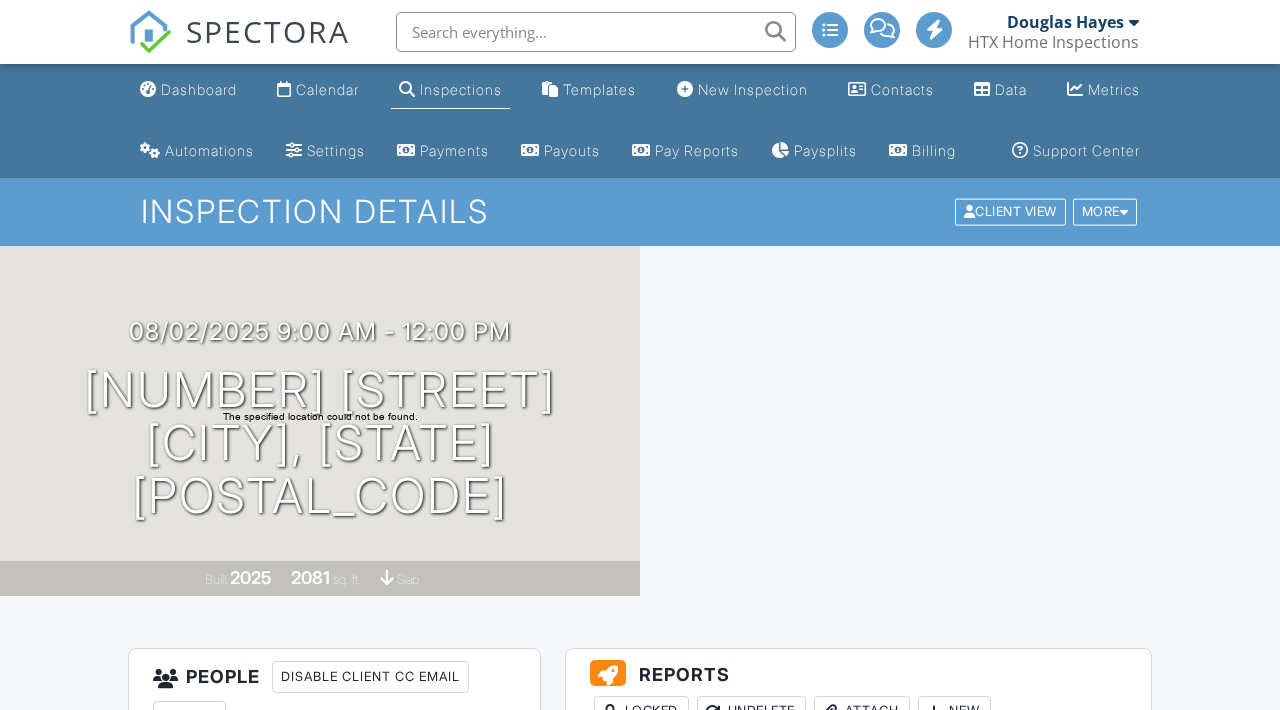 scroll, scrollTop: 0, scrollLeft: 0, axis: both 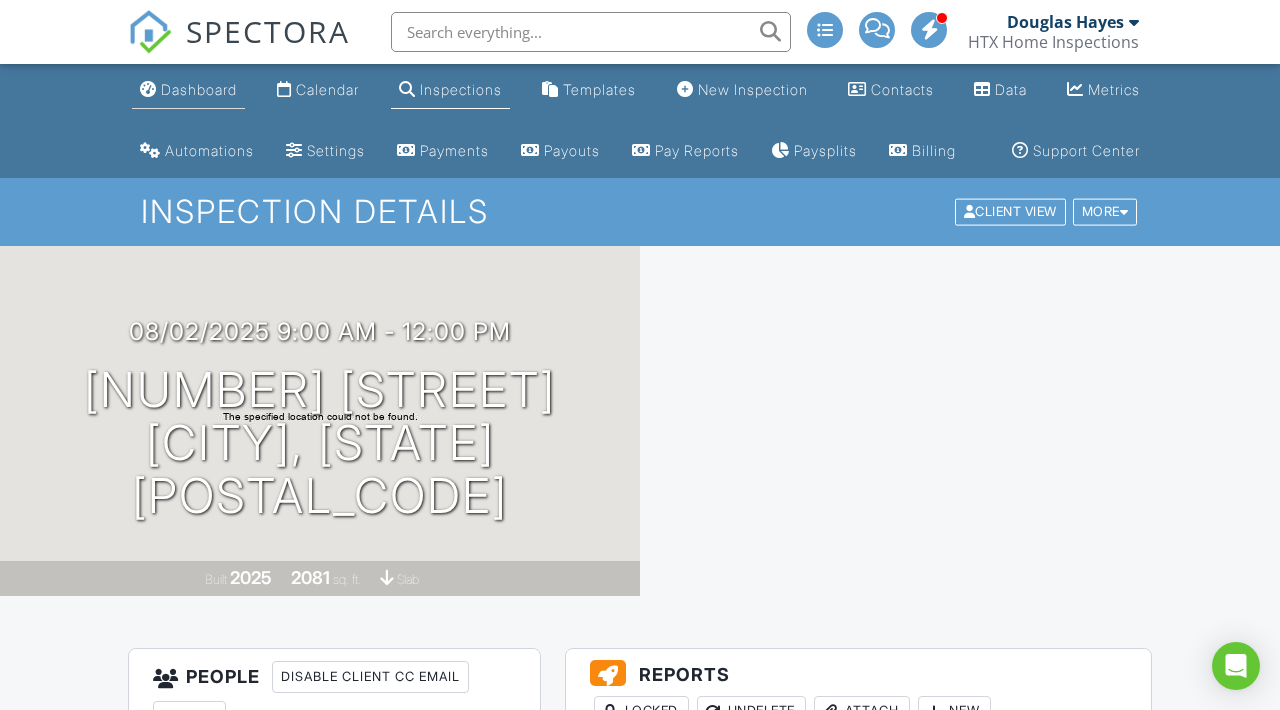 click on "Dashboard" at bounding box center [199, 89] 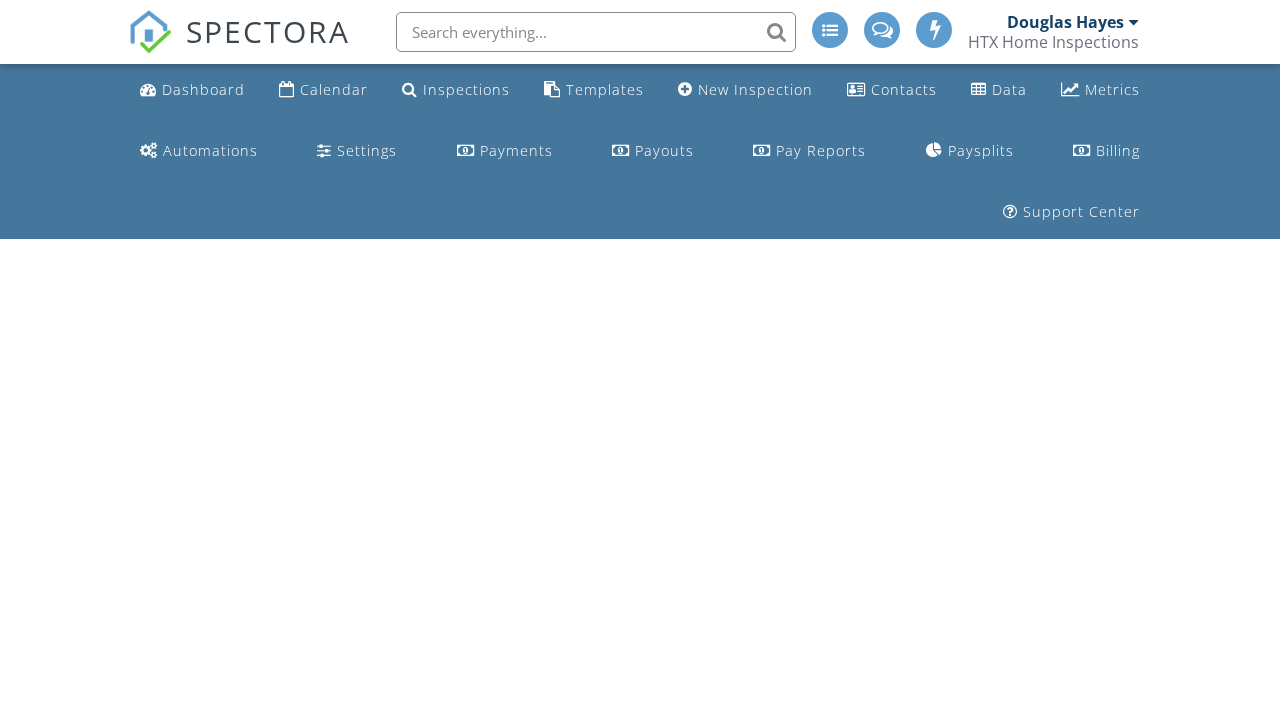 scroll, scrollTop: 0, scrollLeft: 0, axis: both 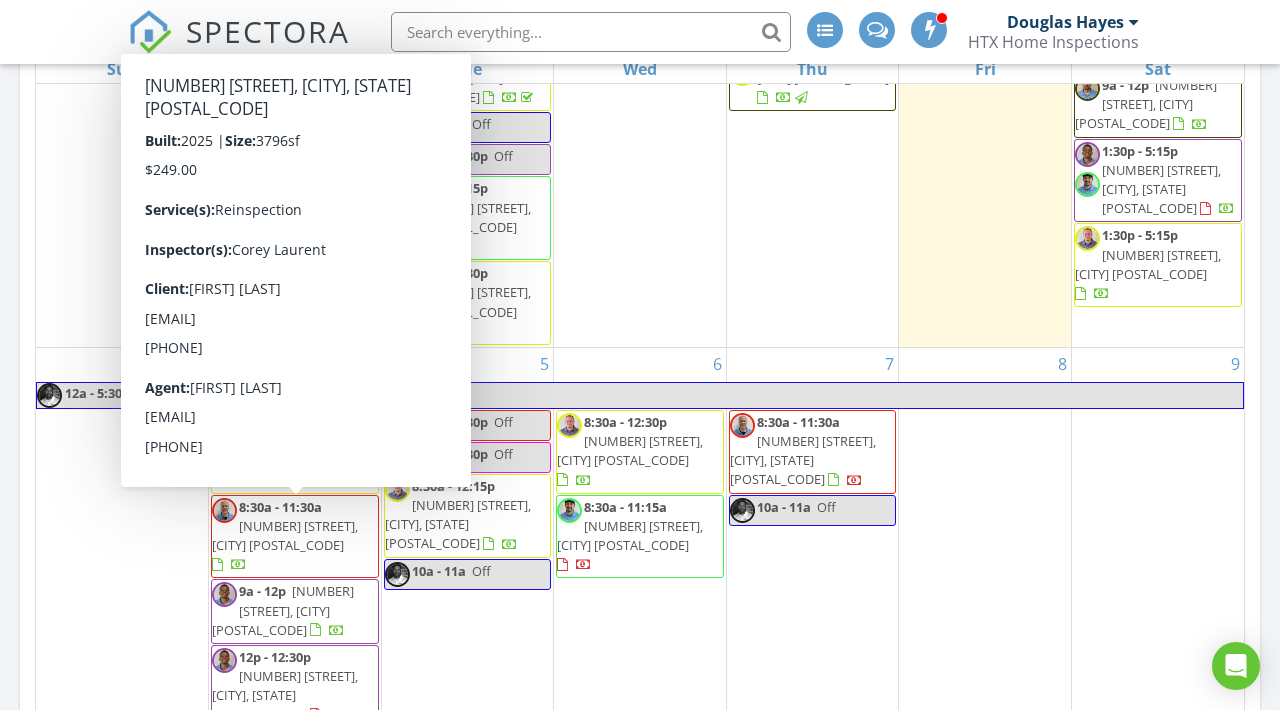 click on "[NUMBER] [STREET], [CITY], [STATE] [POSTAL_CODE]
[LAST], [FIRST]
42 minutes drive time   19.1 miles       [TIME]
[NUMBER] [STREET], [CITY], [STATE] [POSTAL_CODE]
[LAST], [FIRST]
1 hours and 10 minutes drive time   46.7 miles       [TIME]
[NUMBER] [STREET], [CITY], [STATE] [POSTAL_CODE]
[LAST], [FIRST]
1 hours and 9 minutes drive time   52.4 miles       [TIME]
[NUMBER] [STREET], [CITY], [STATE] [POSTAL_CODE]
[LAST], [FIRST]
33 minutes drive time   22.5 miles       New Inspection     New Quote         Map               1 1 1 1 + − North Grand Parkway West, West Grand Parkway North 84.4 km, 1 h 9 min Head southeast on Young Oak Street 30 m" at bounding box center [640, 278] 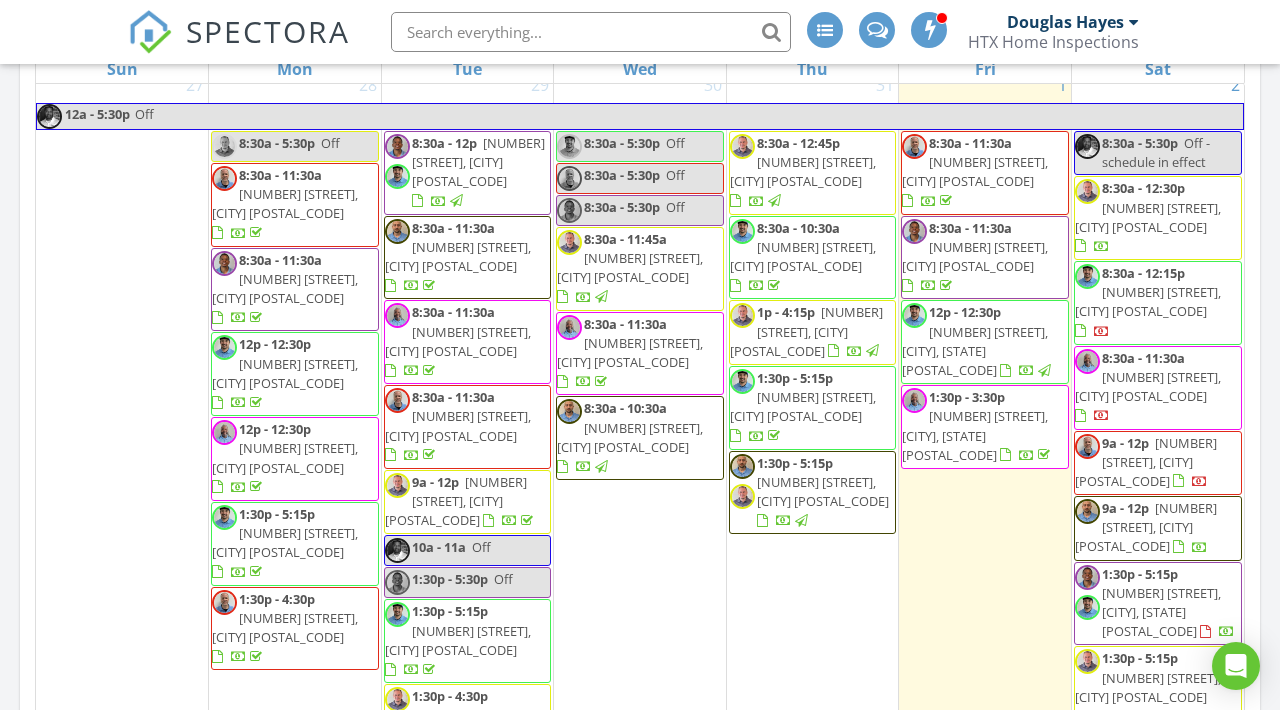 scroll, scrollTop: 0, scrollLeft: 0, axis: both 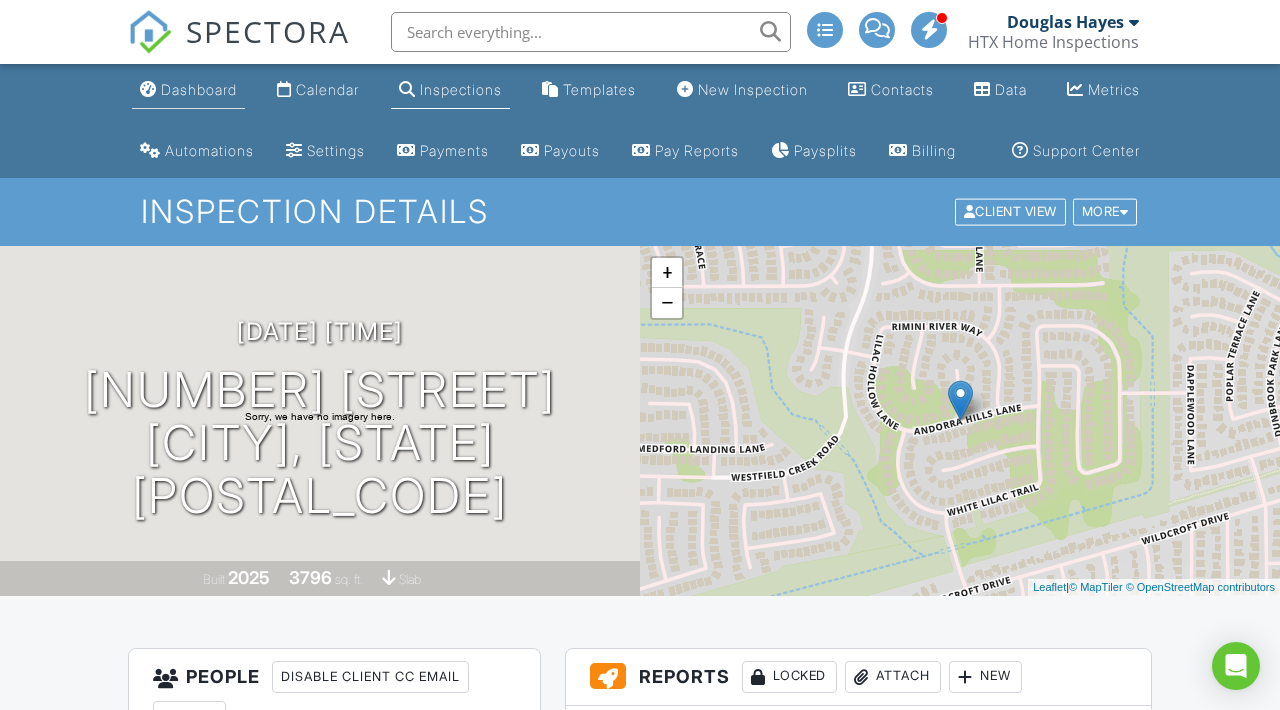 click on "Dashboard" at bounding box center [199, 89] 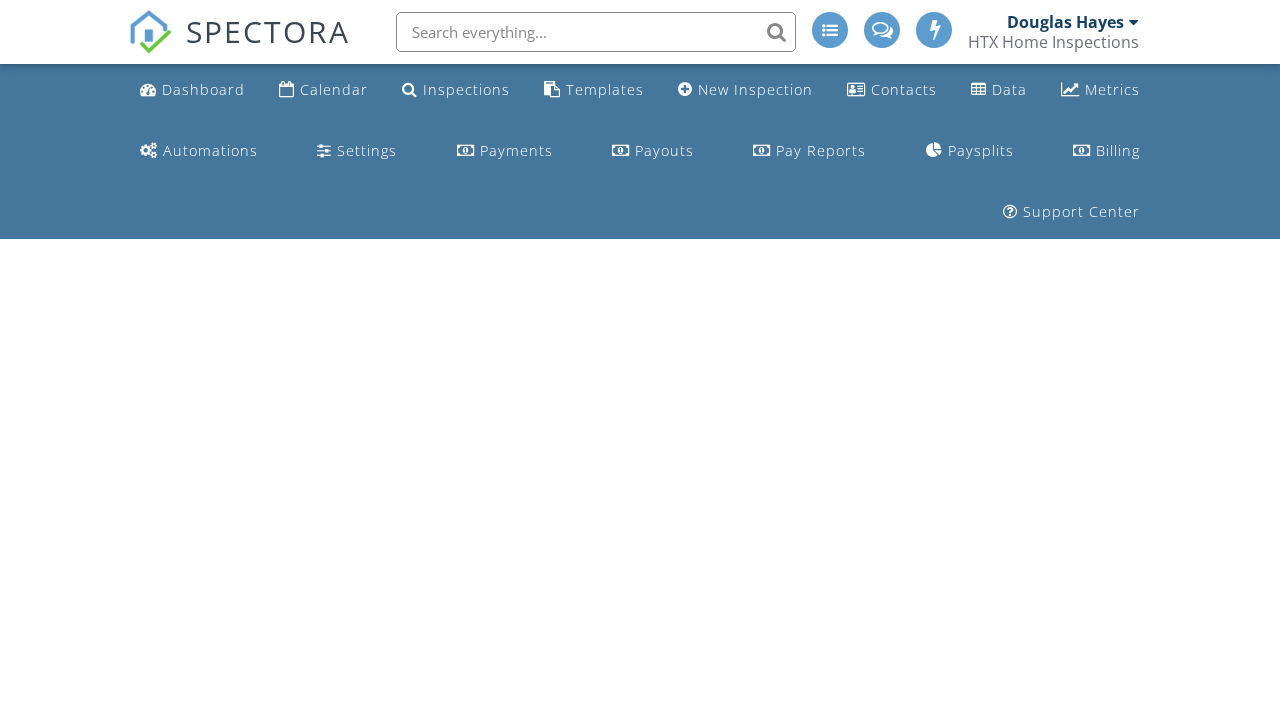 scroll, scrollTop: 0, scrollLeft: 0, axis: both 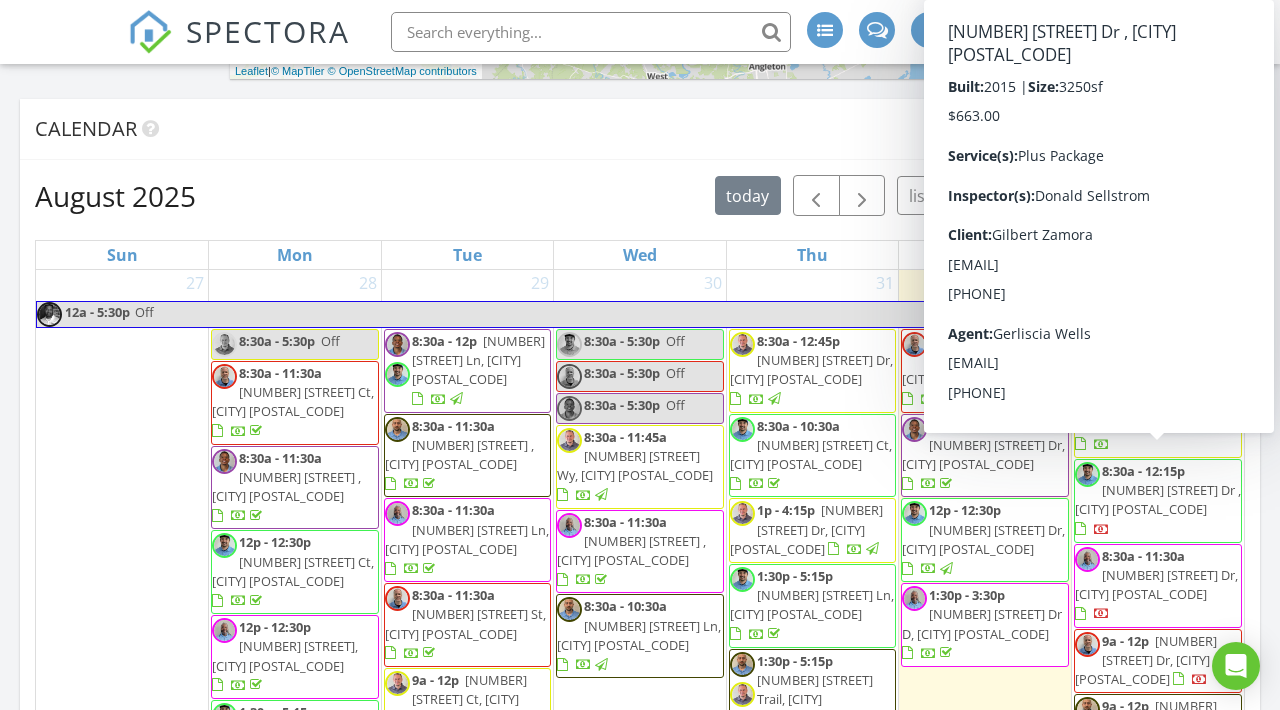 click on "18002 Quarry Vale Dr , CYPRESS 77429" at bounding box center [1158, 499] 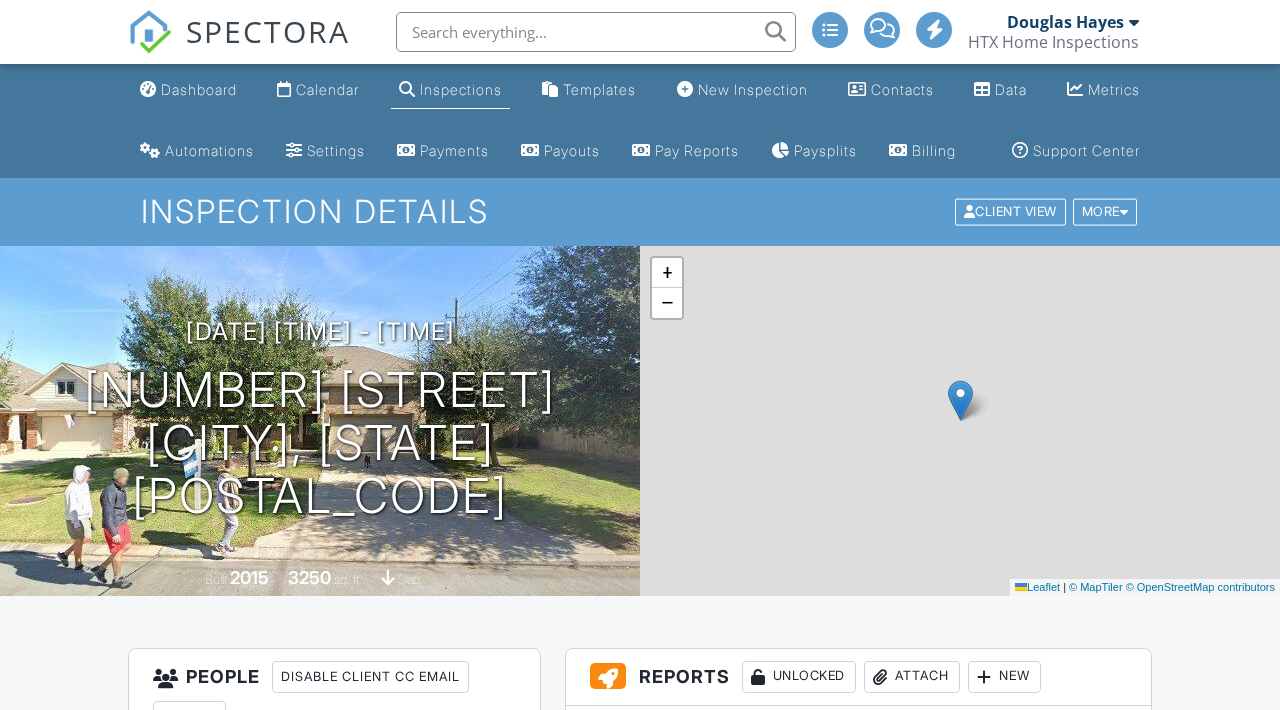scroll, scrollTop: 235, scrollLeft: 0, axis: vertical 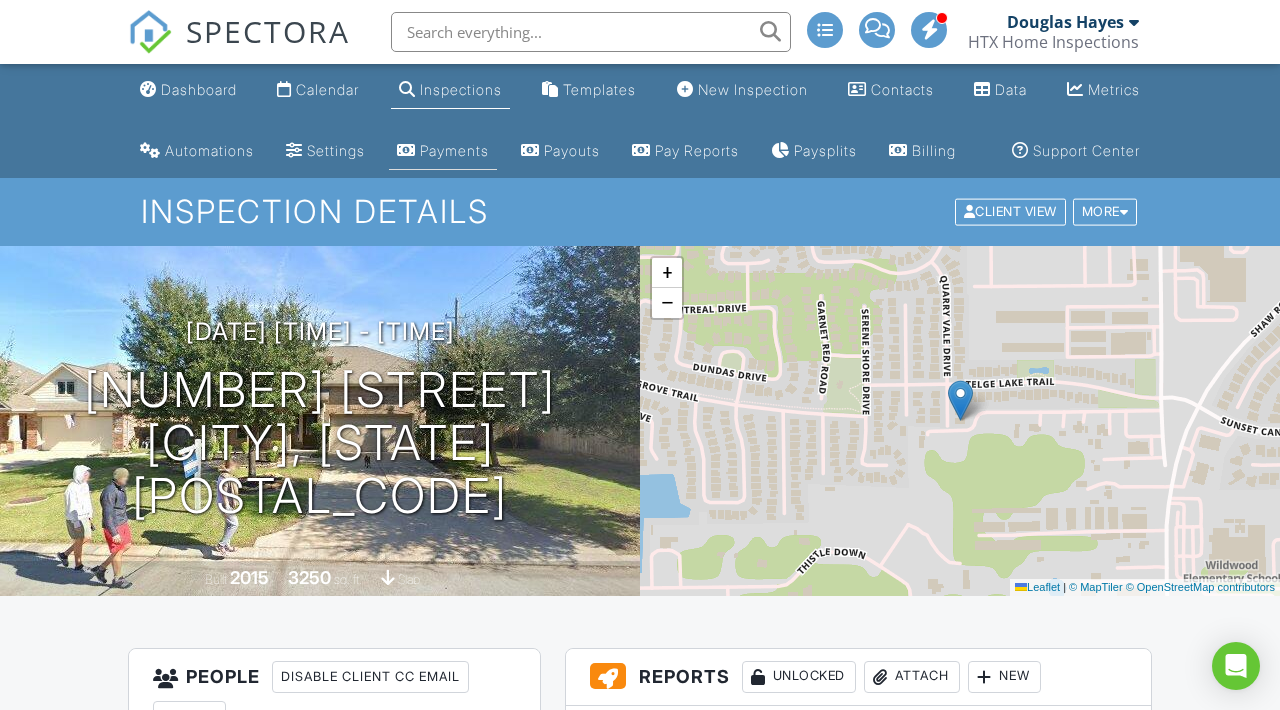 click on "Payments" at bounding box center (454, 150) 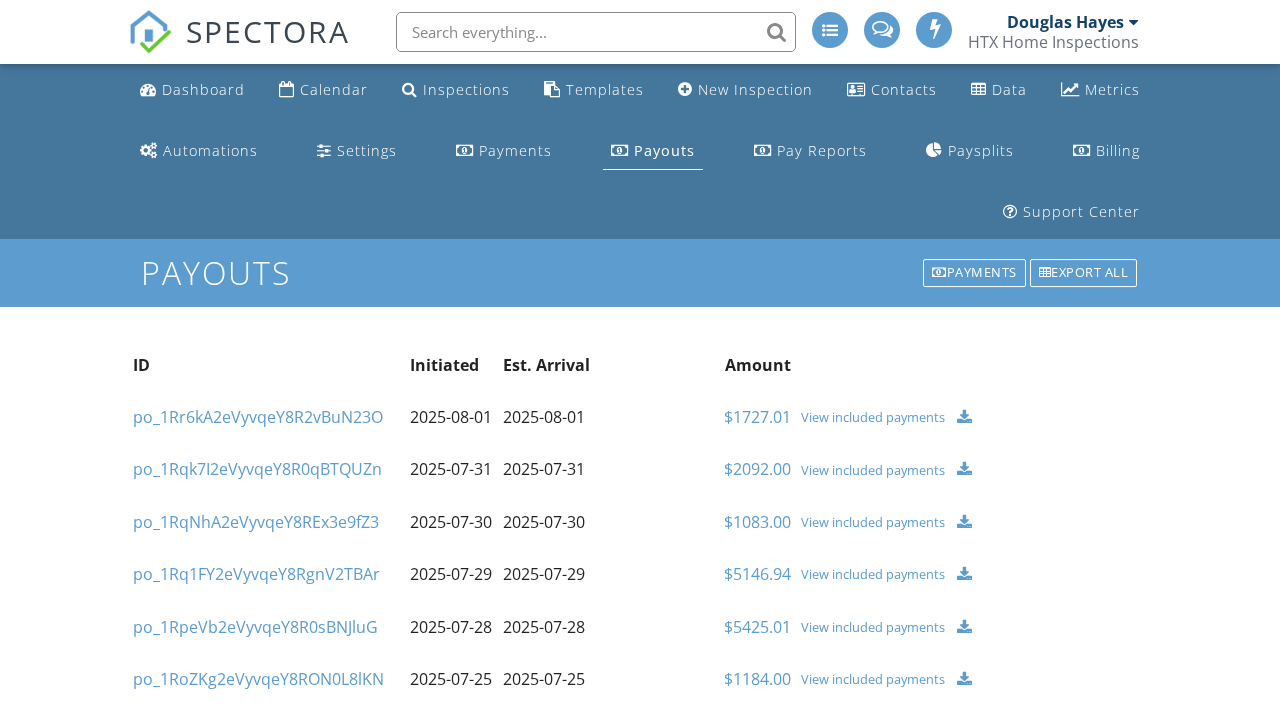 scroll, scrollTop: 0, scrollLeft: 0, axis: both 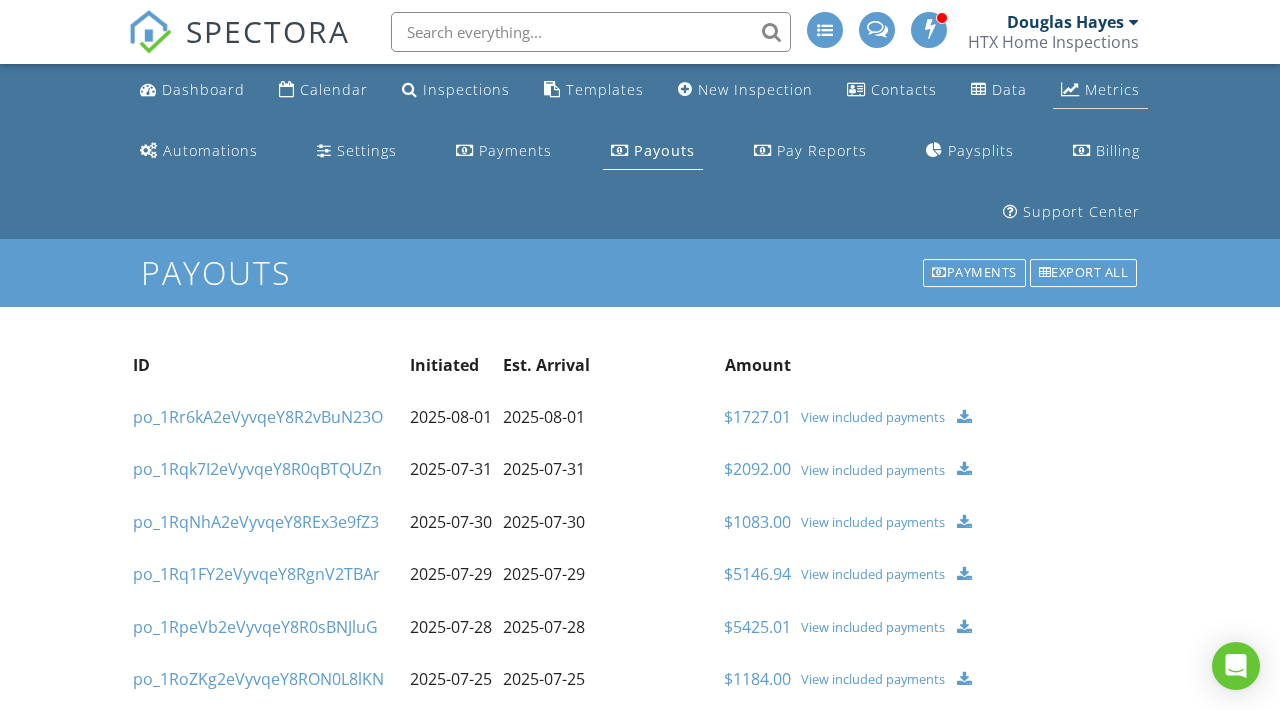 click at bounding box center [1070, 89] 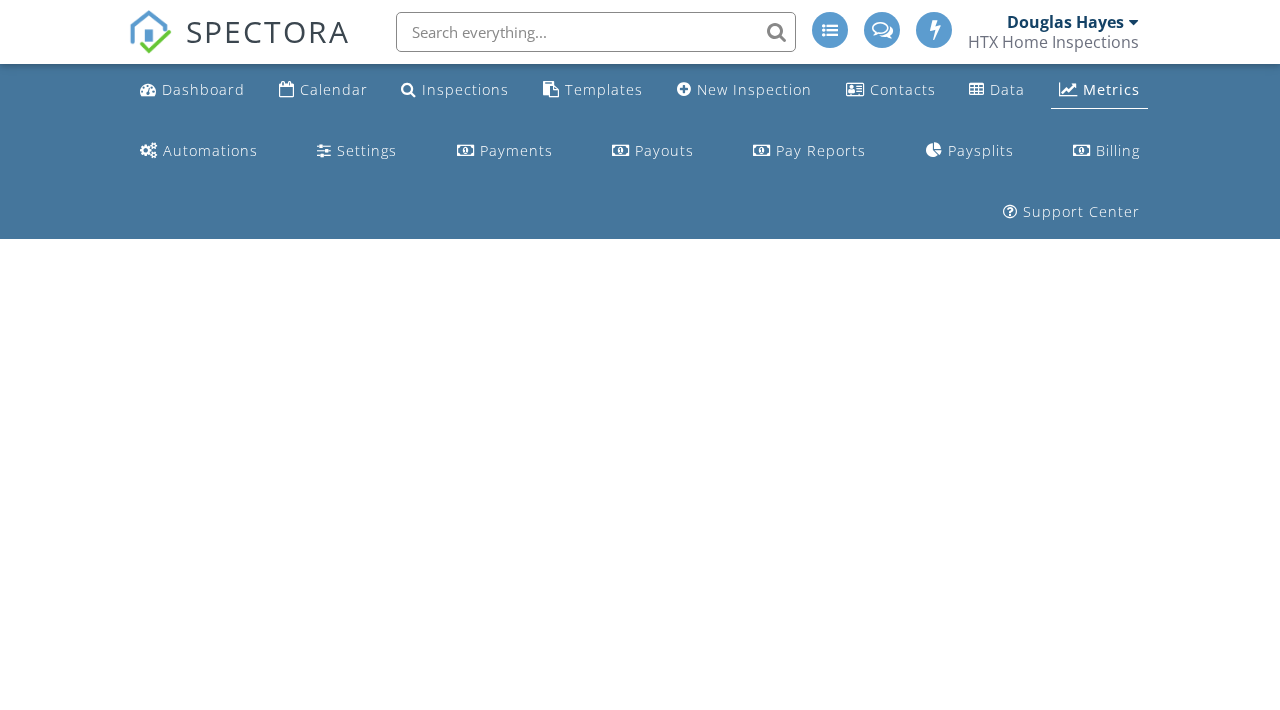 scroll, scrollTop: 0, scrollLeft: 0, axis: both 